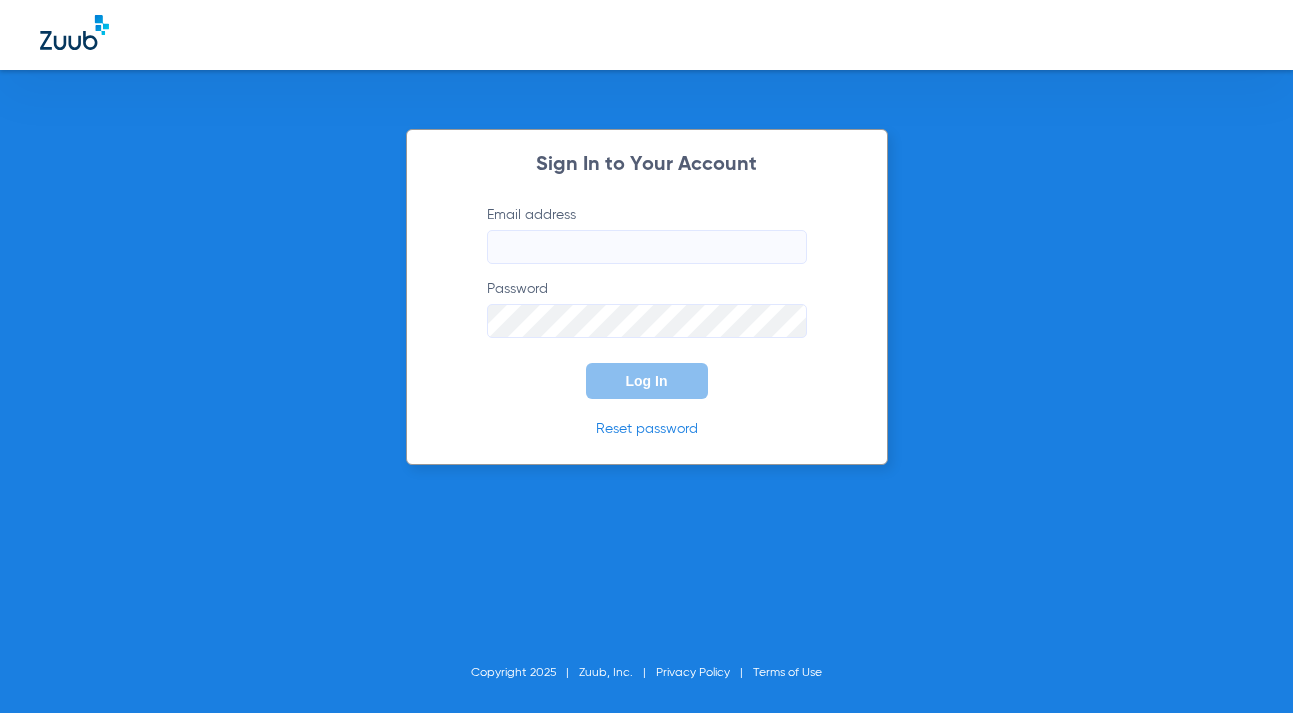 scroll, scrollTop: 0, scrollLeft: 0, axis: both 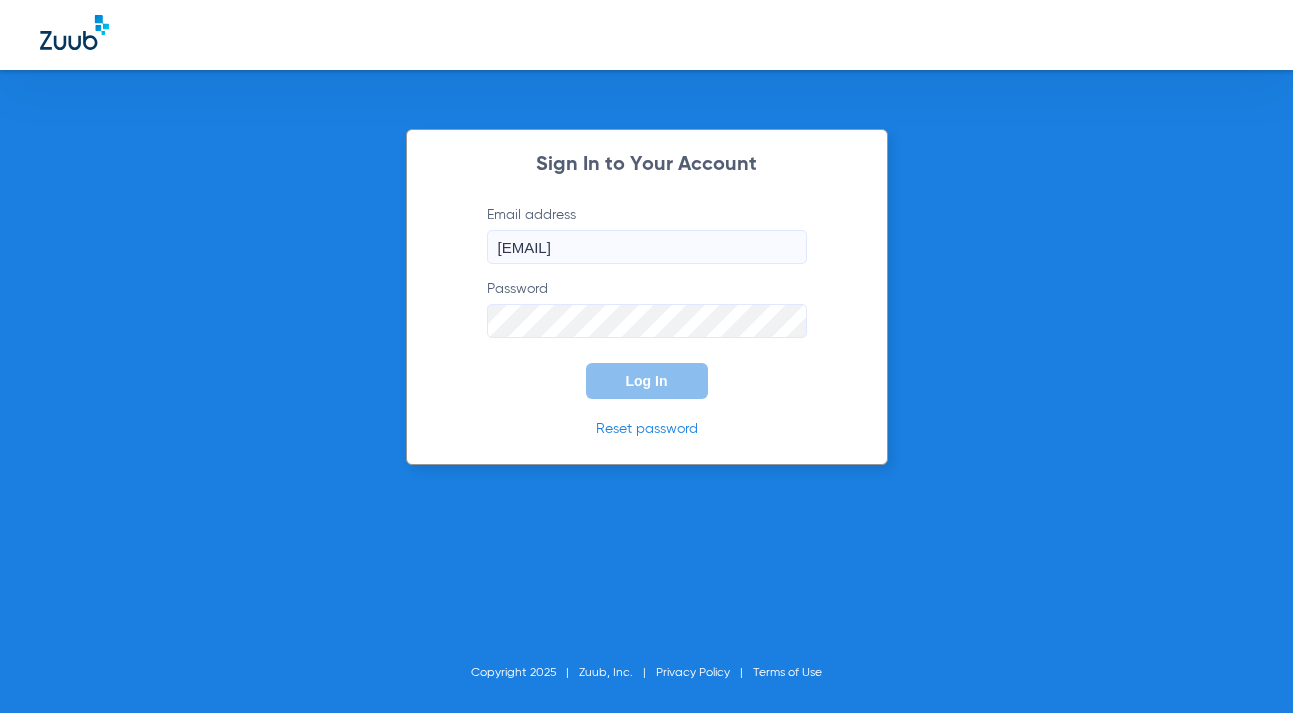 click on "Log In" 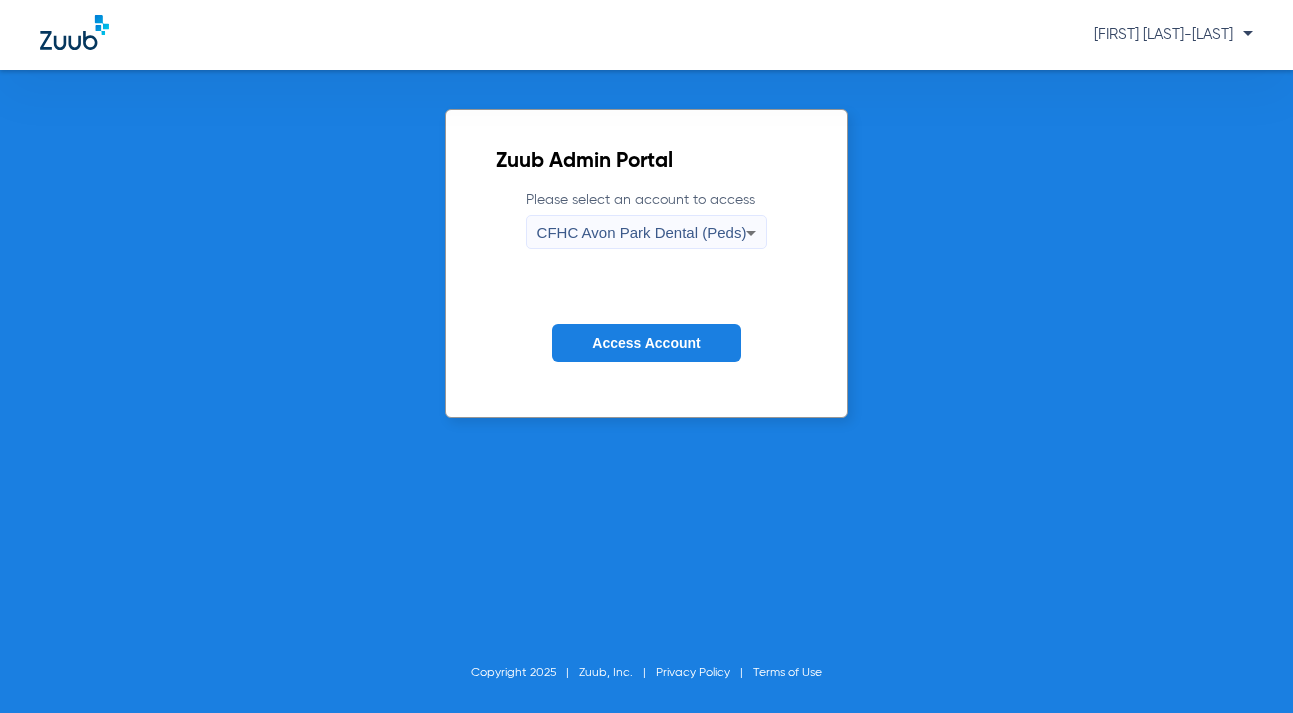 click on "CFHC Avon Park Dental (Peds)" at bounding box center (642, 232) 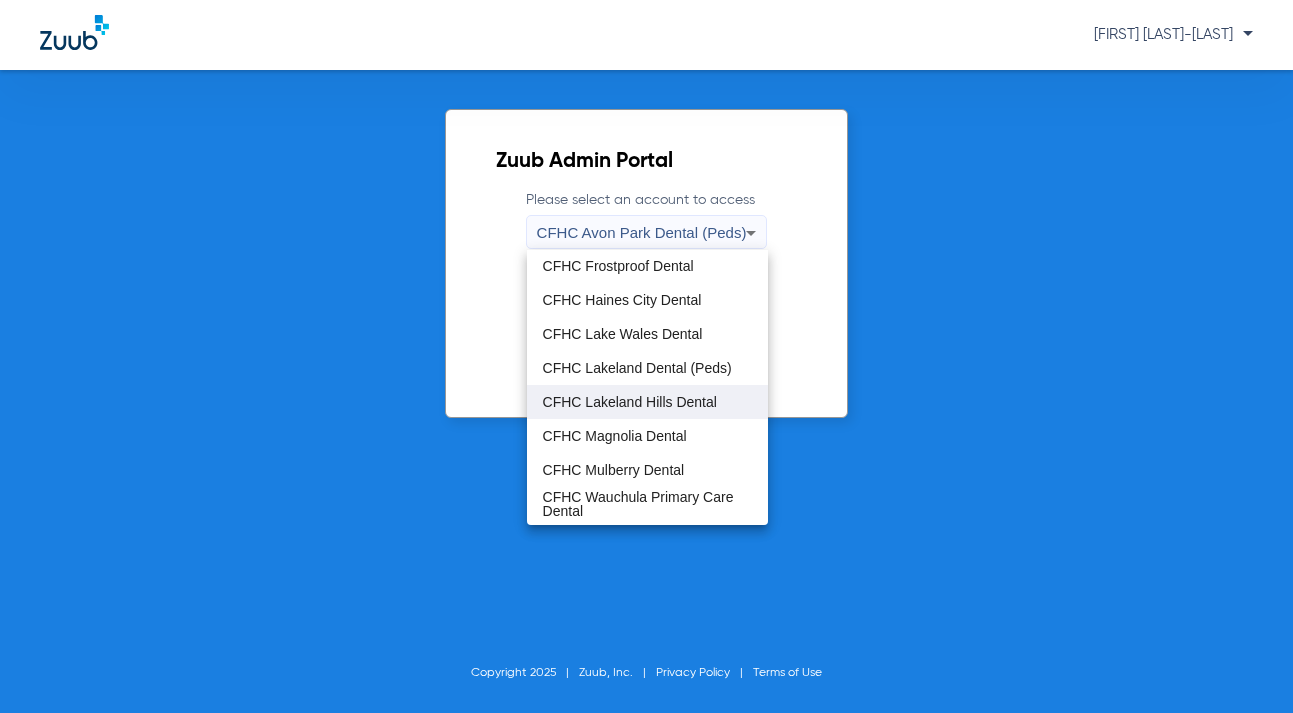scroll, scrollTop: 99, scrollLeft: 0, axis: vertical 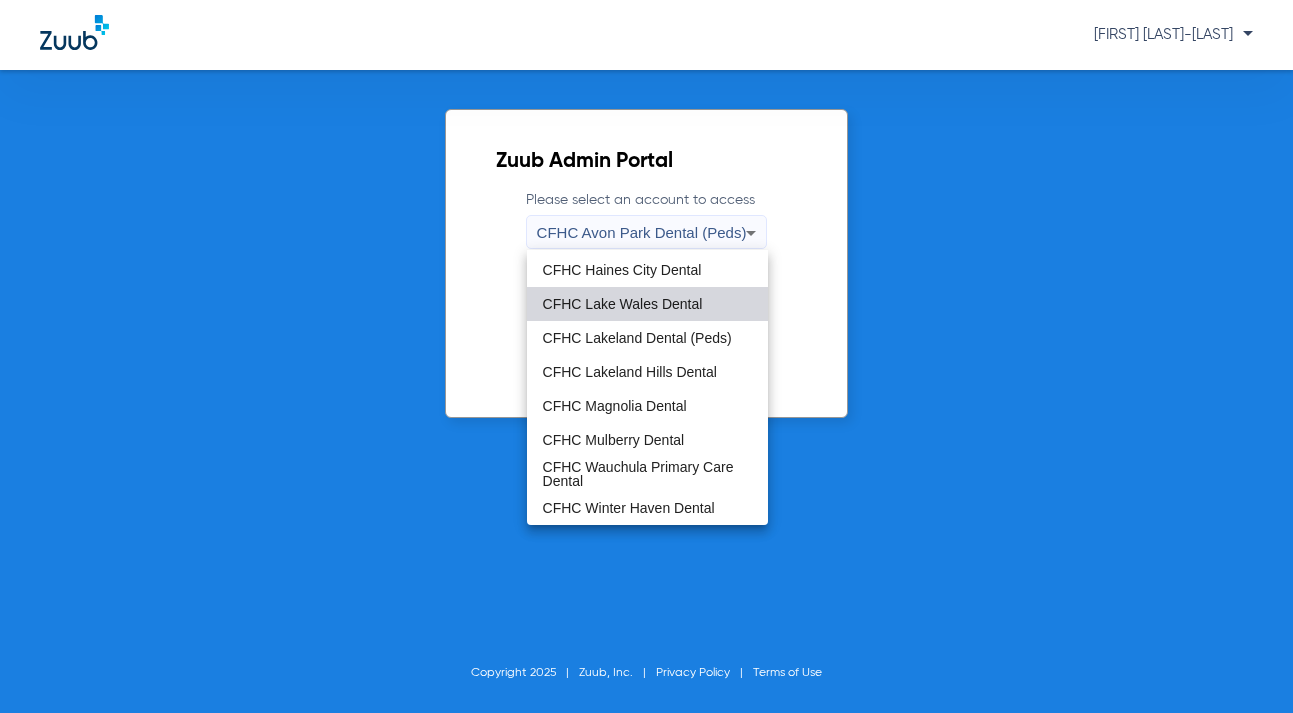 click on "CFHC Lake Wales Dental" at bounding box center (648, 304) 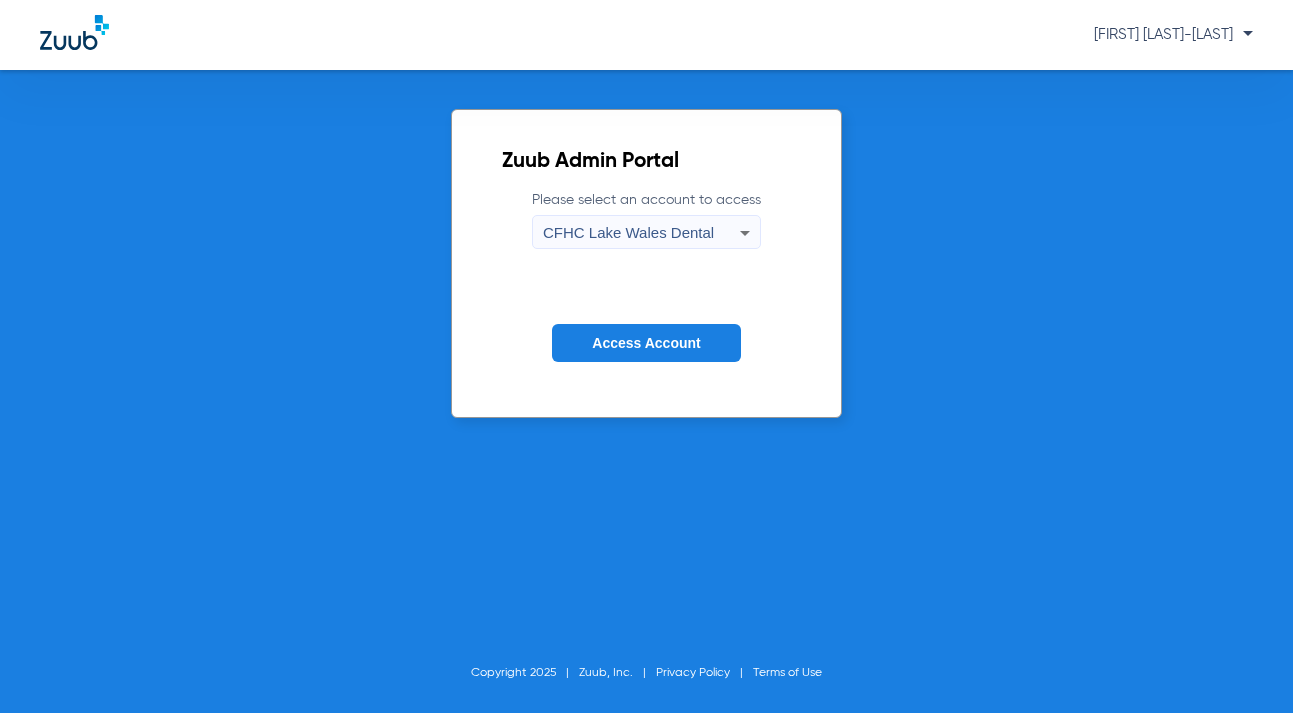 click on "Access Account" 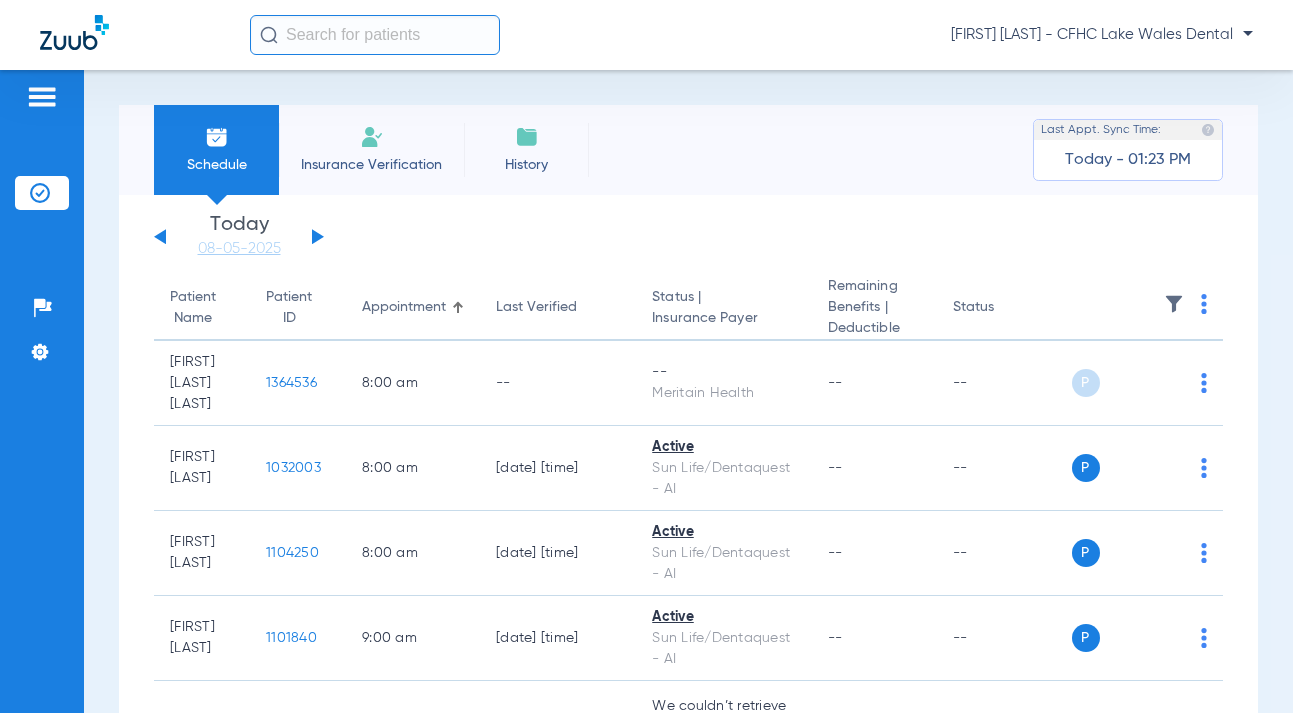 click 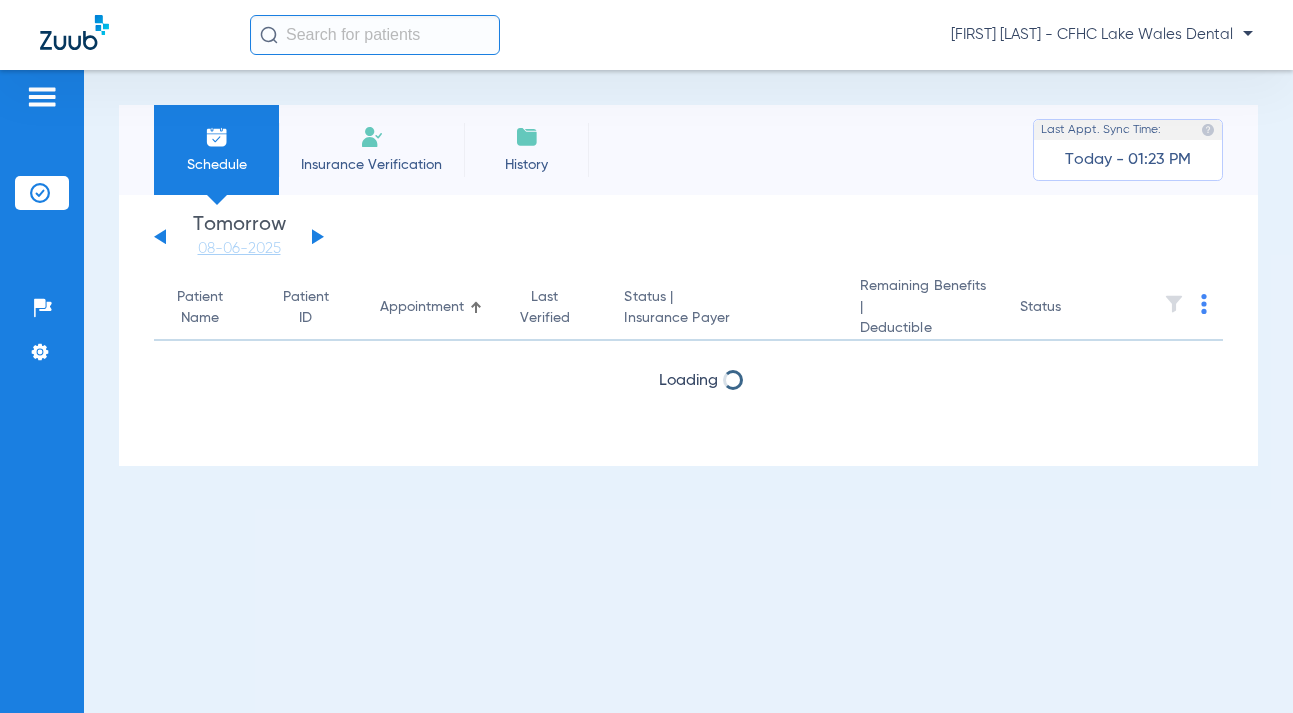 click 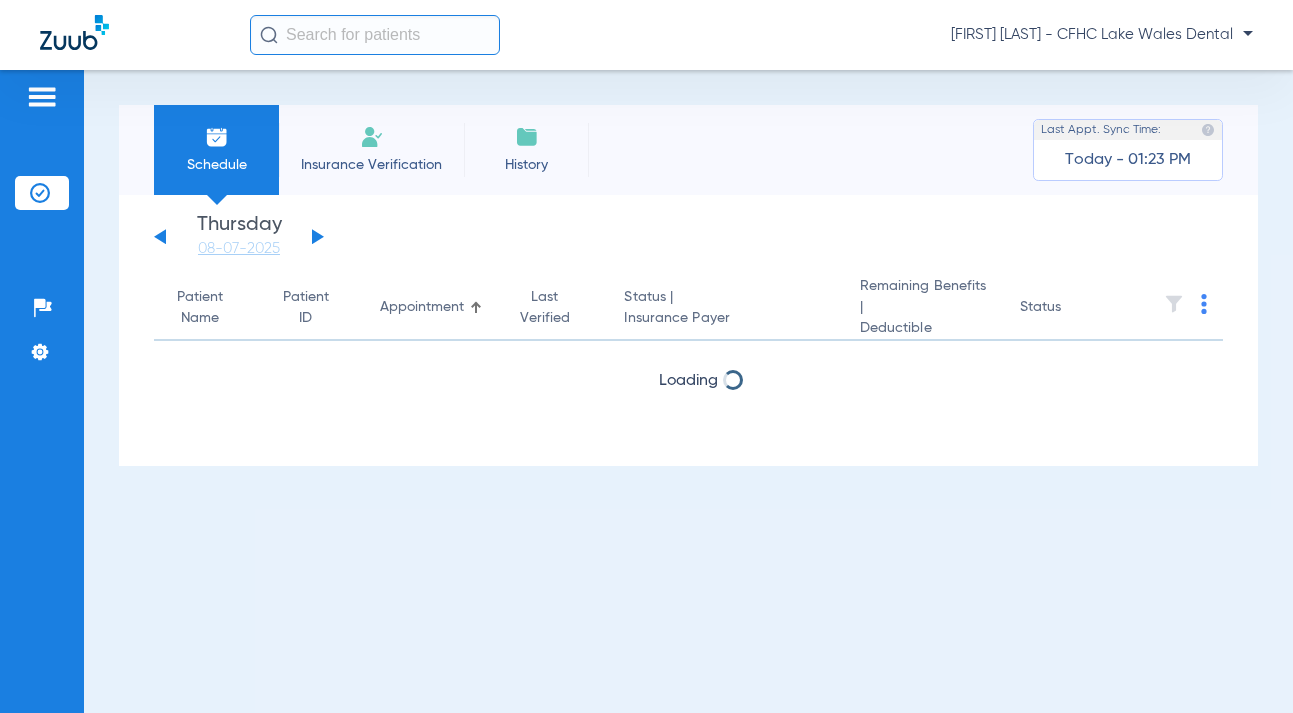 click 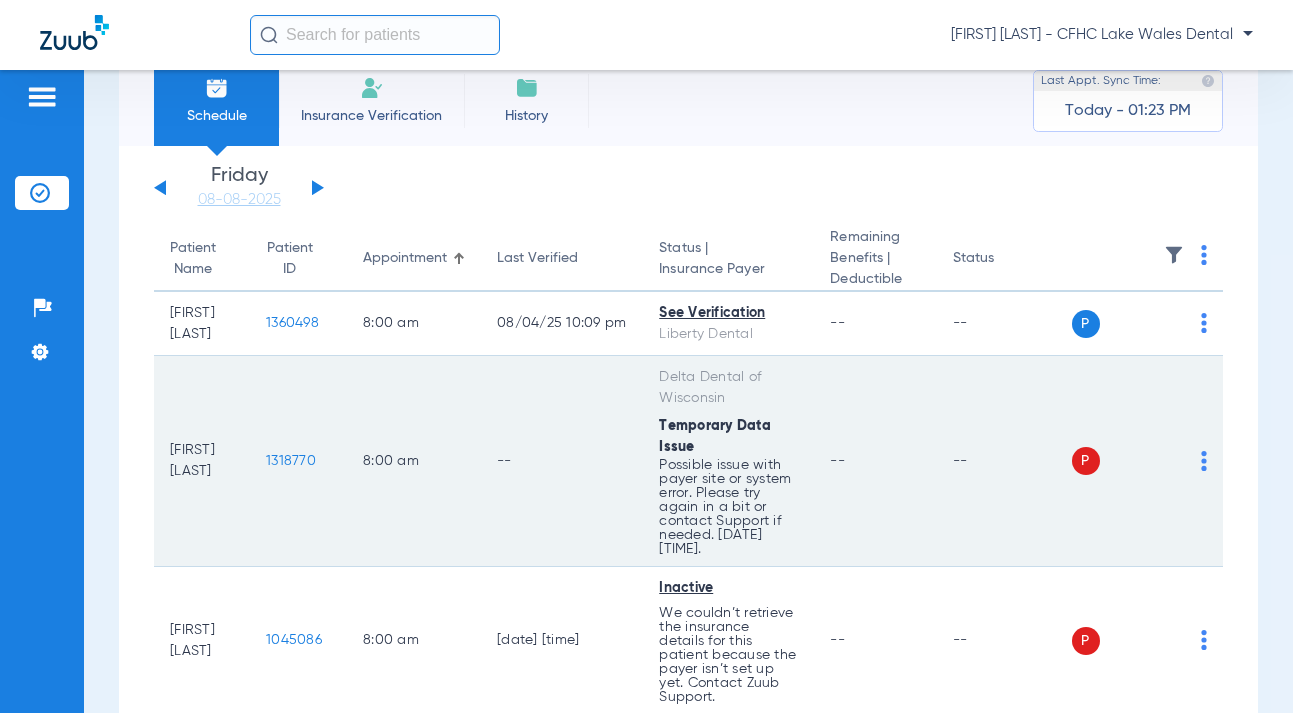scroll, scrollTop: 0, scrollLeft: 0, axis: both 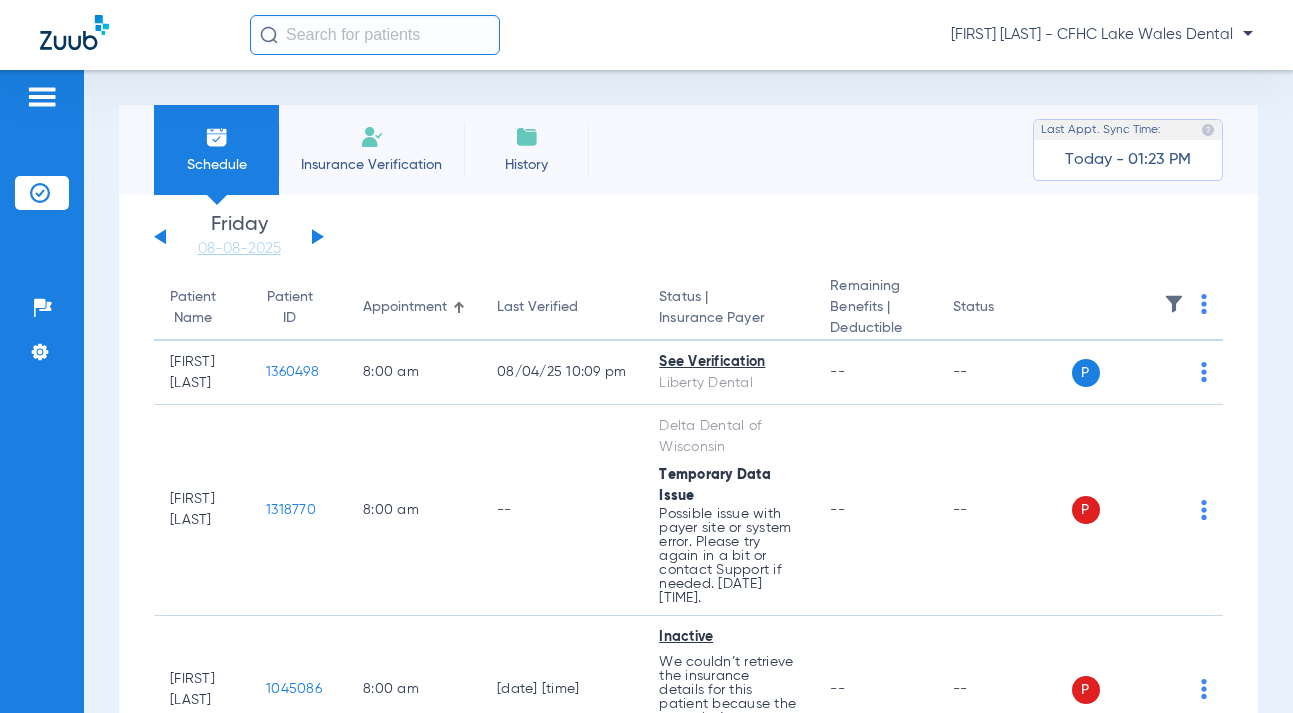 click 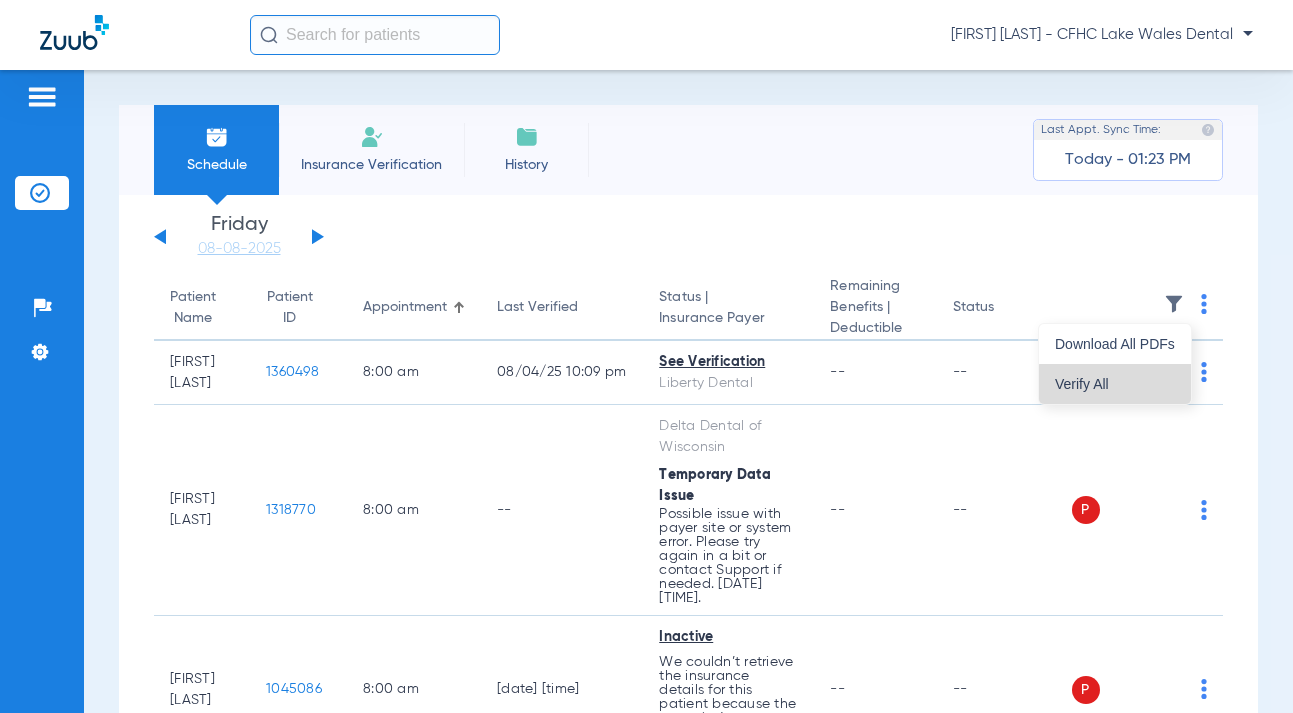 click on "Verify All" at bounding box center [1115, 384] 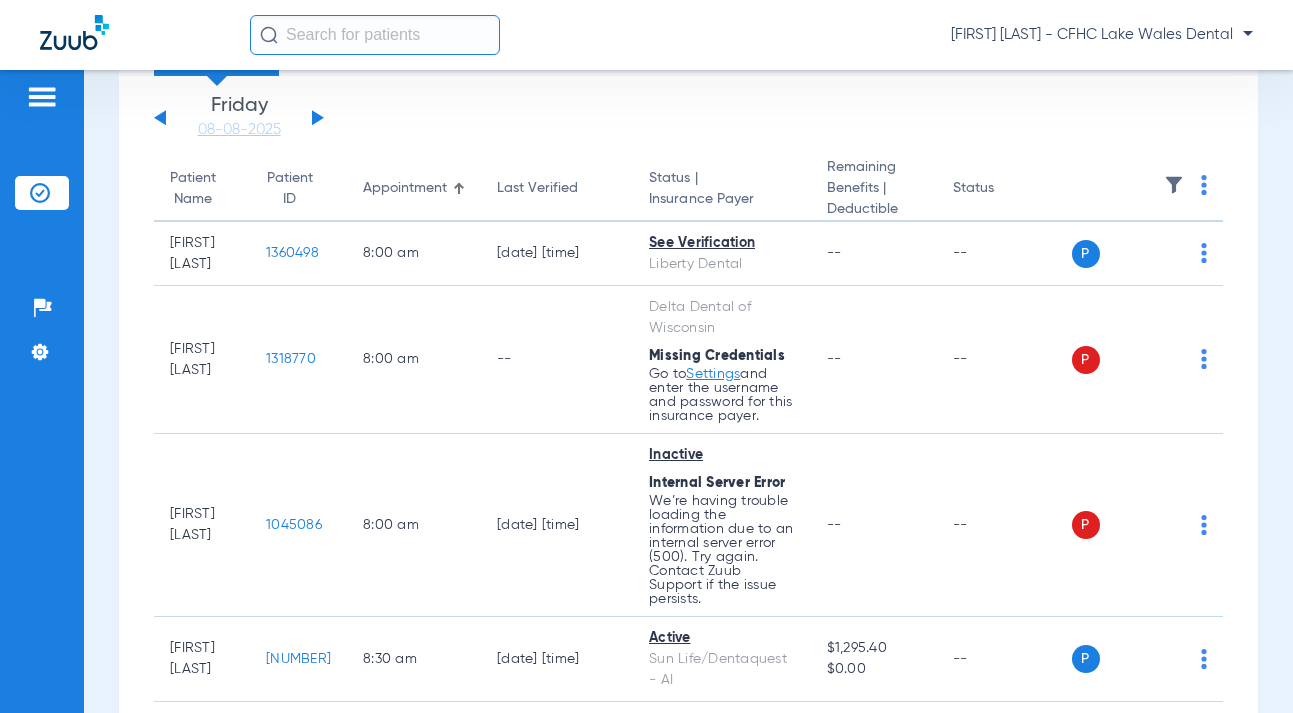 scroll, scrollTop: 0, scrollLeft: 0, axis: both 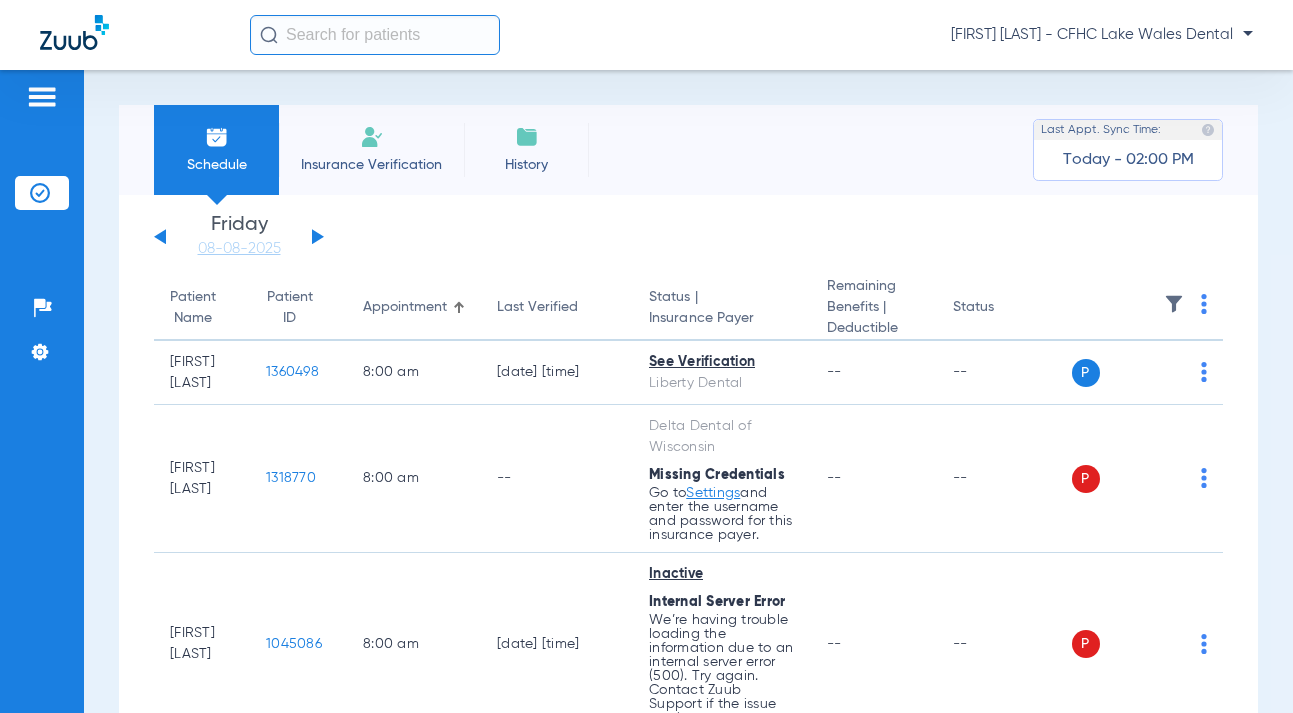 click on "Insurance Verification" 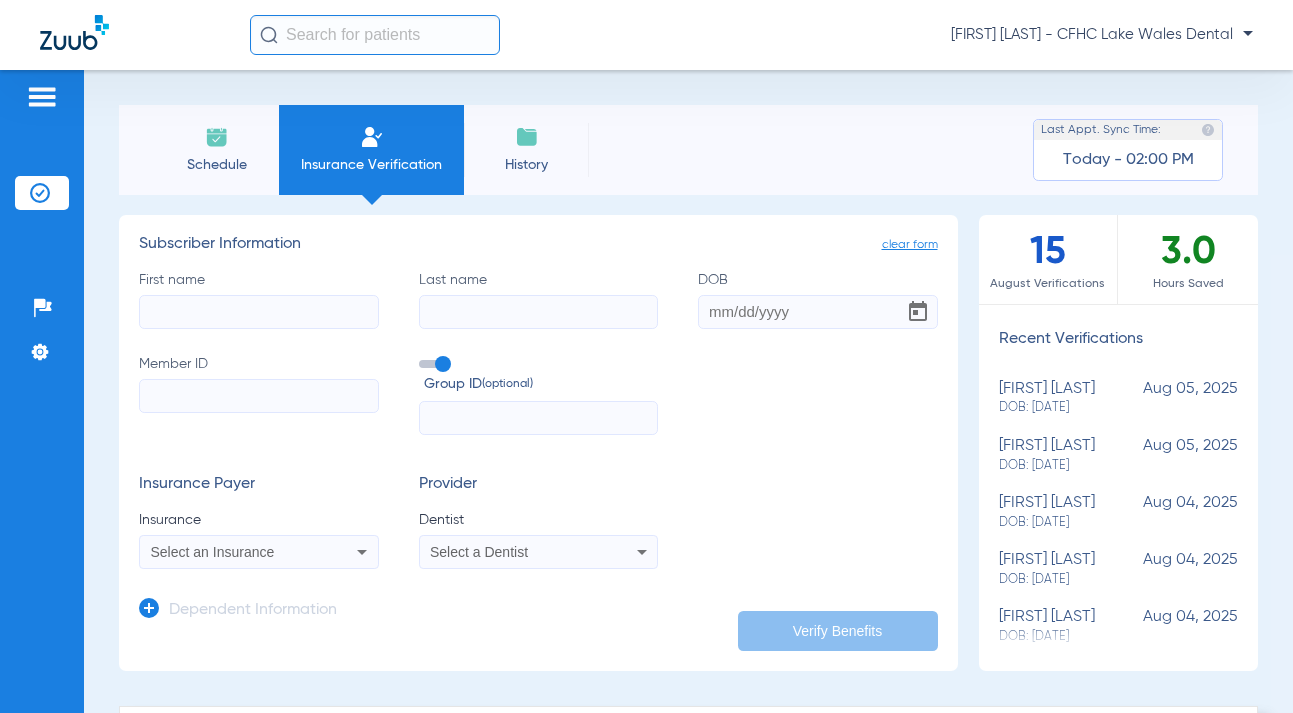 click on "First name" 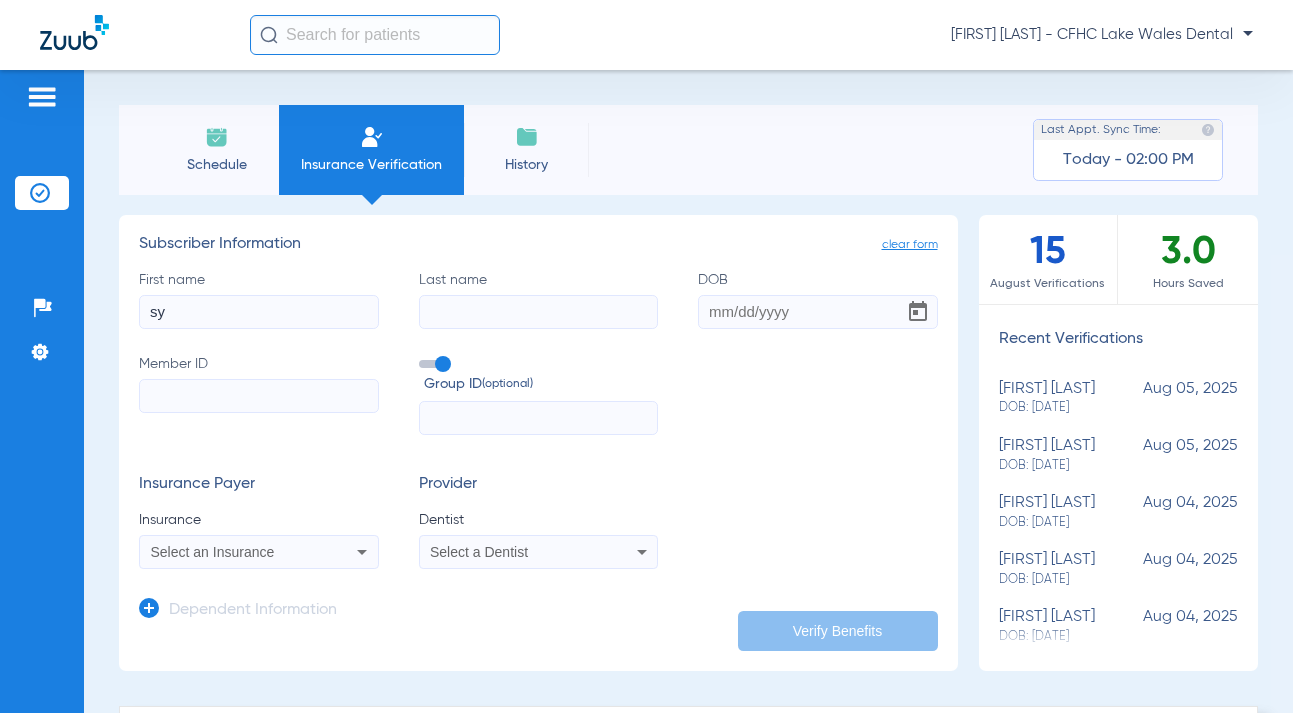 type on "s" 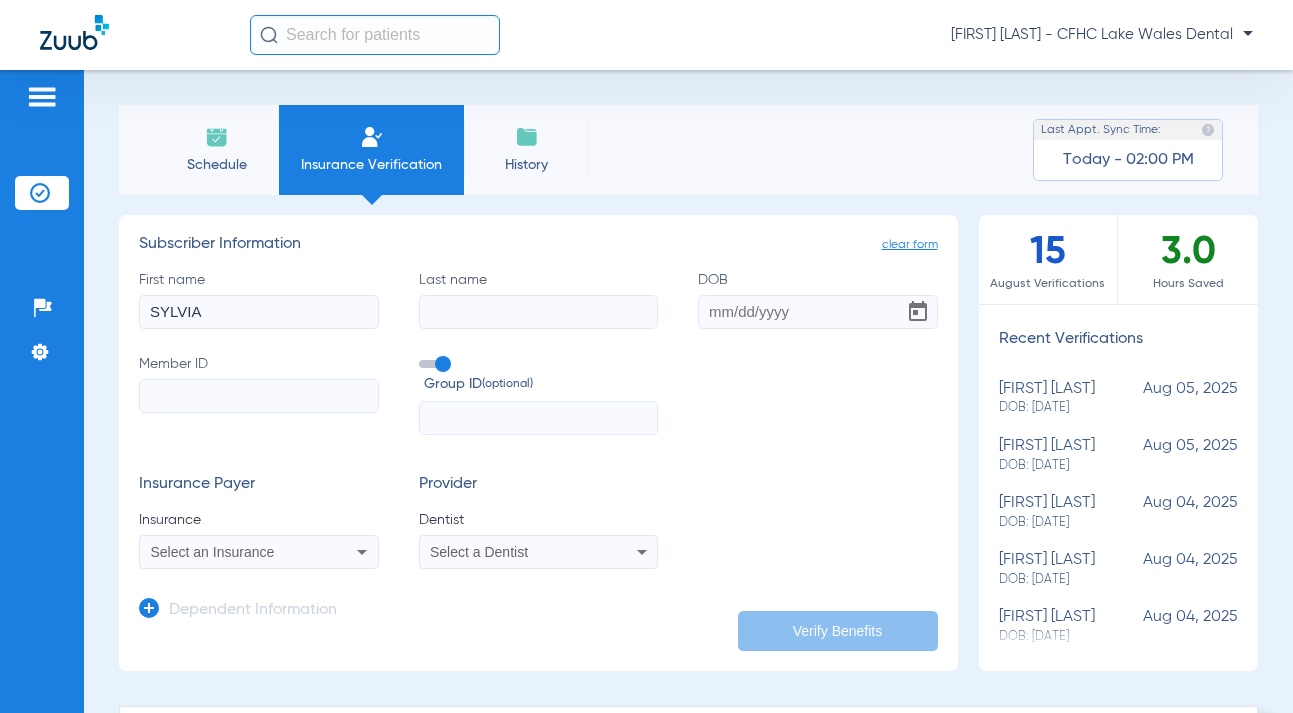 type on "SYLVIA" 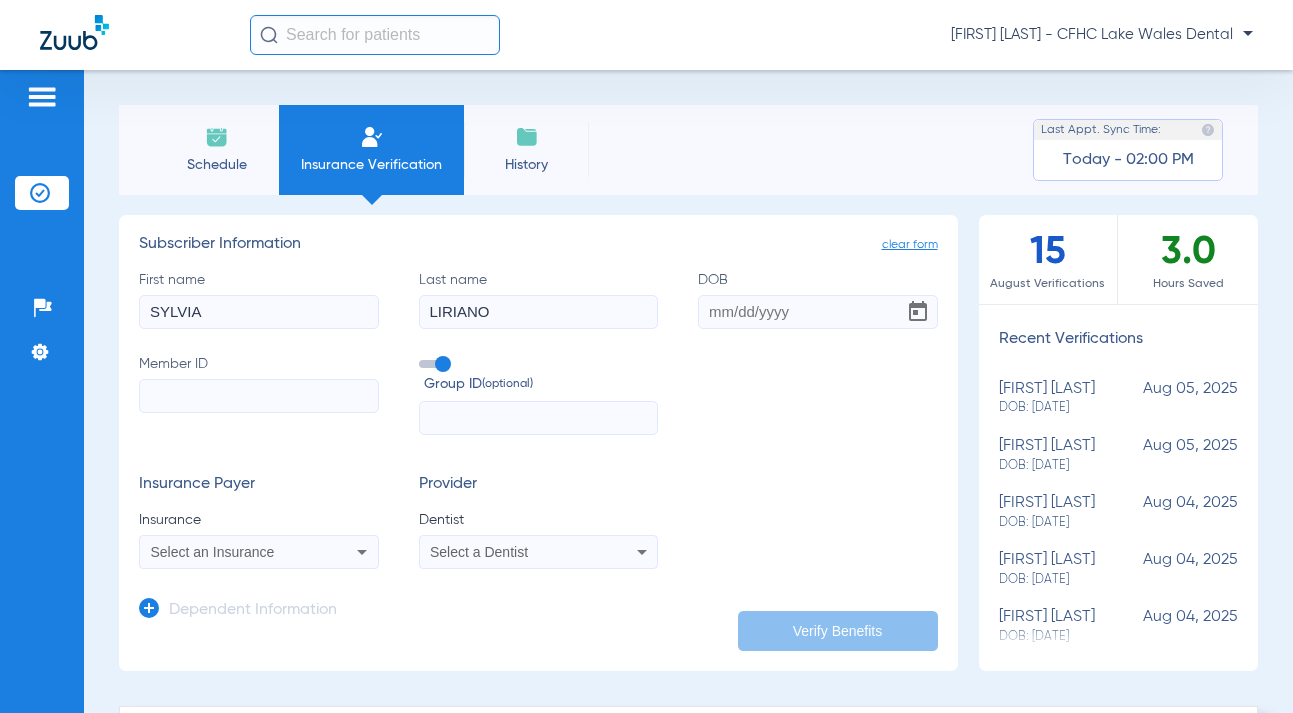 type on "LIRIANO" 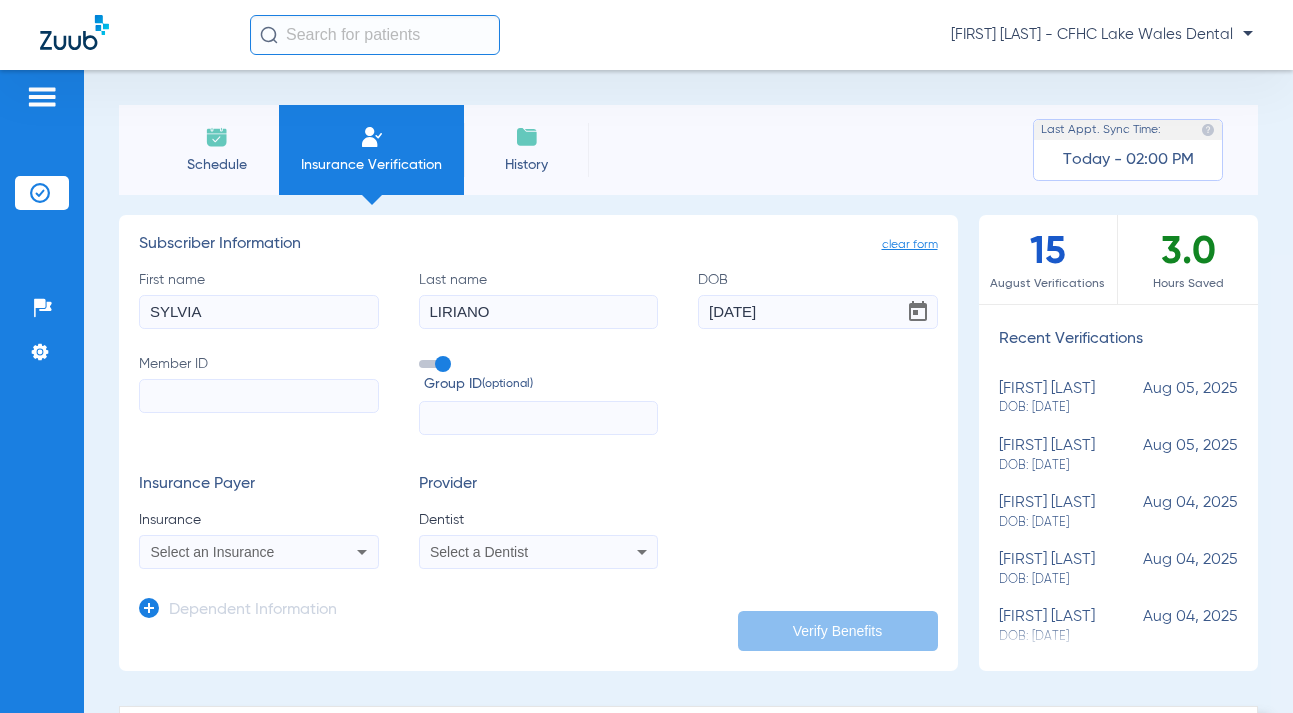 type on "[DATE]" 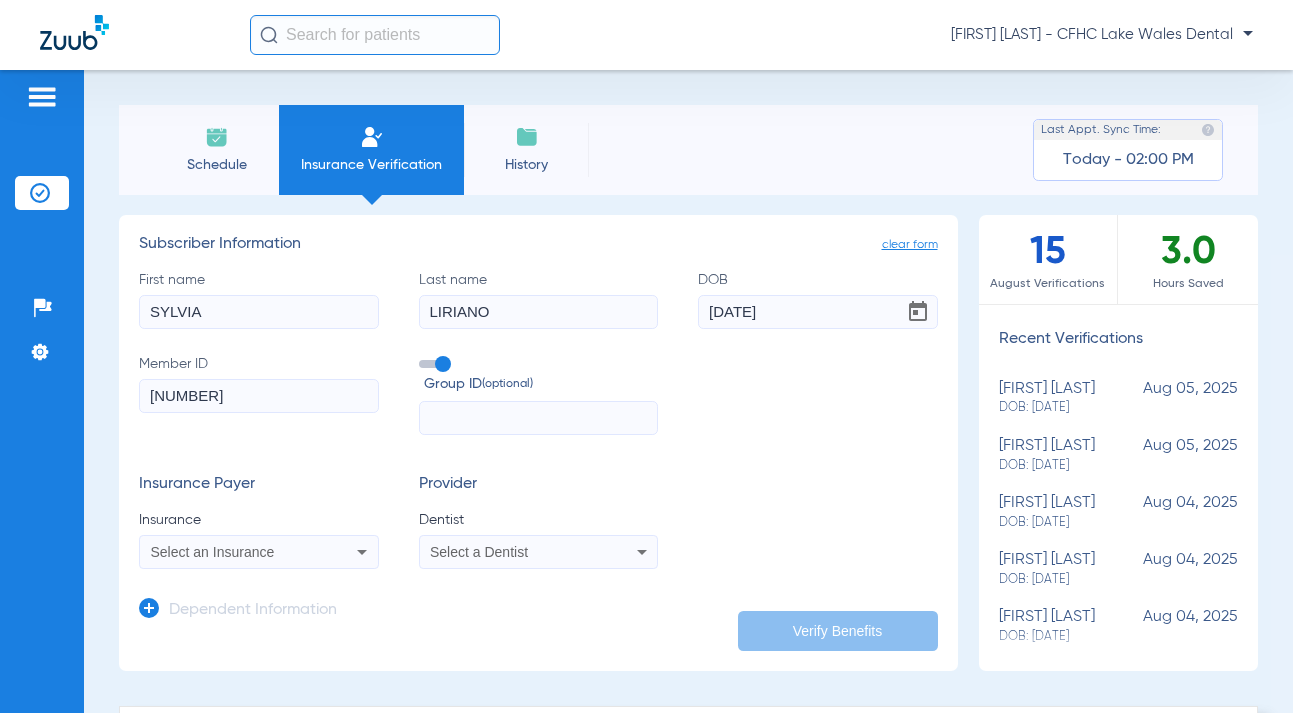 type on "[NUMBER]" 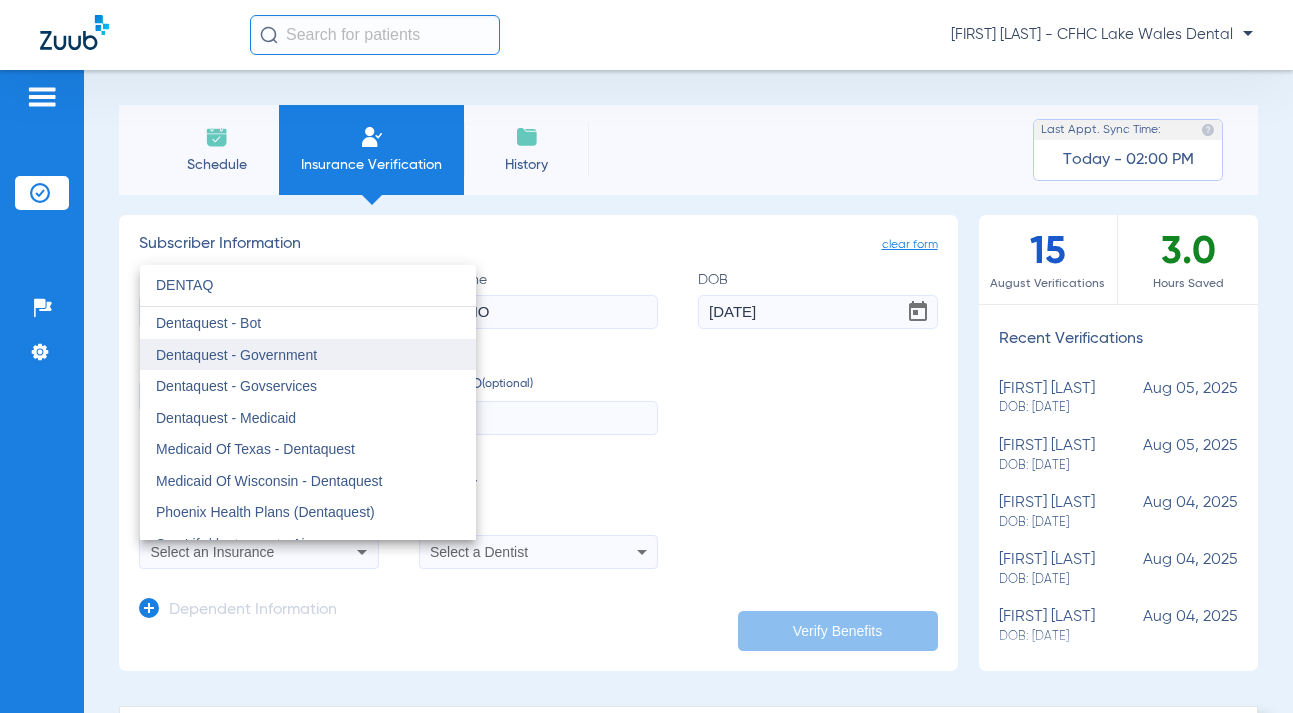 type on "DENTAQ" 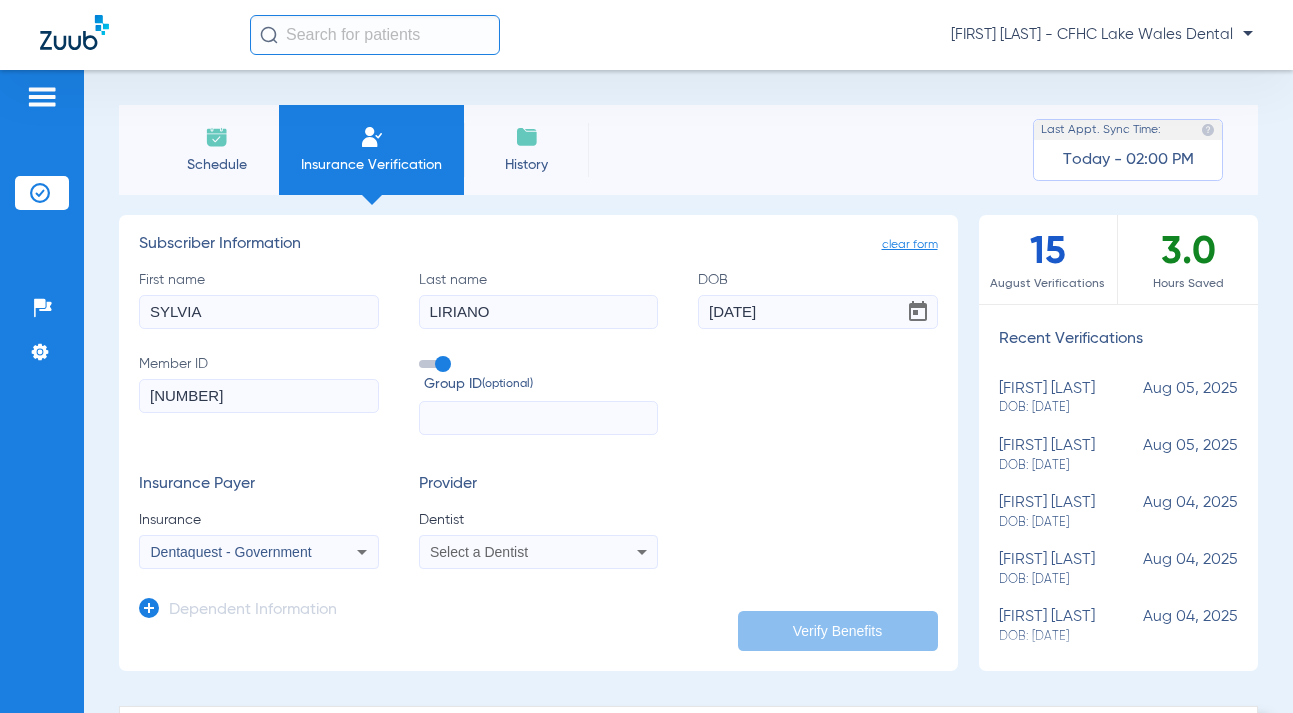 click on "Select a Dentist" at bounding box center (539, 552) 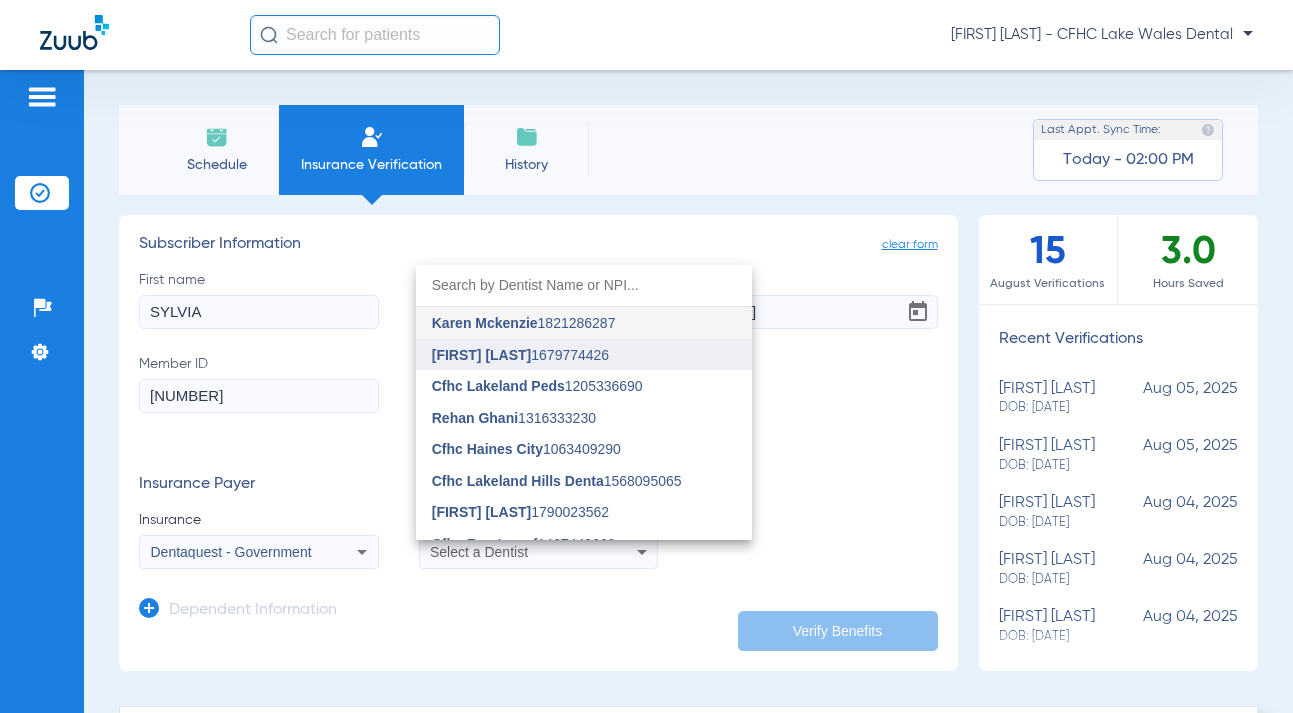 click on "[FIRST] [LAST]" at bounding box center (482, 355) 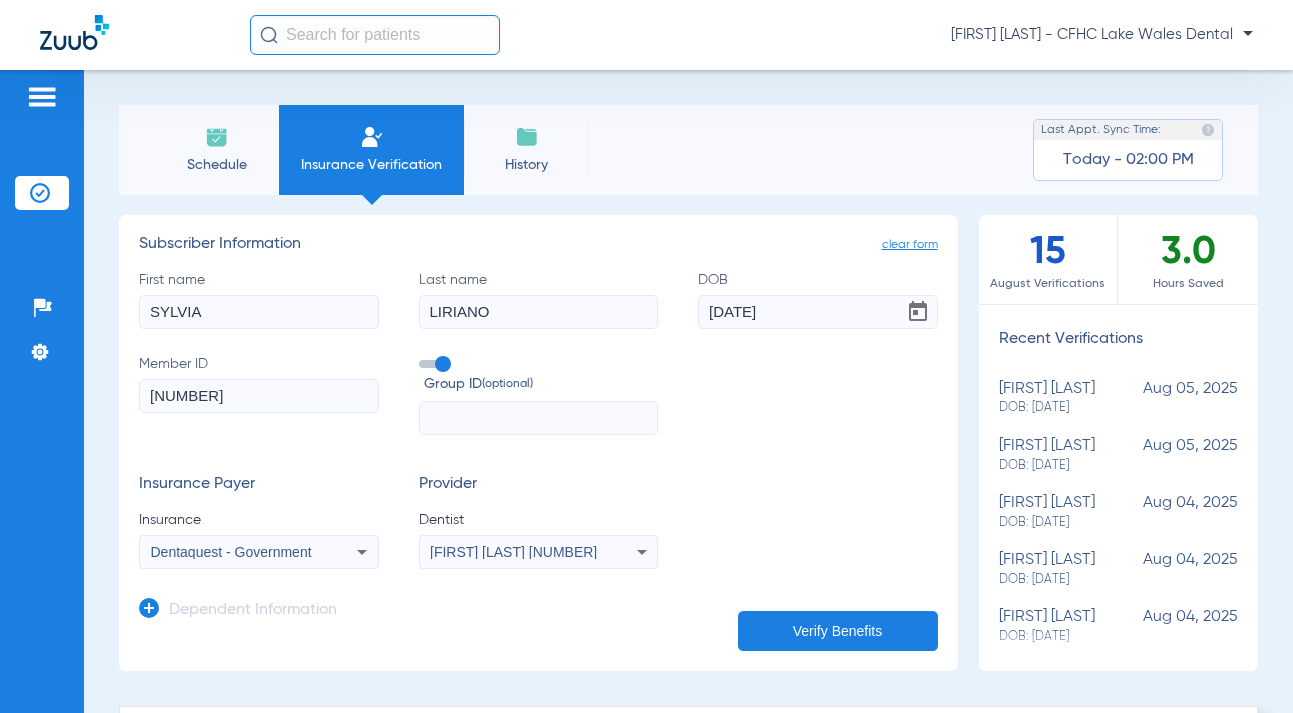 click on "Verify Benefits" 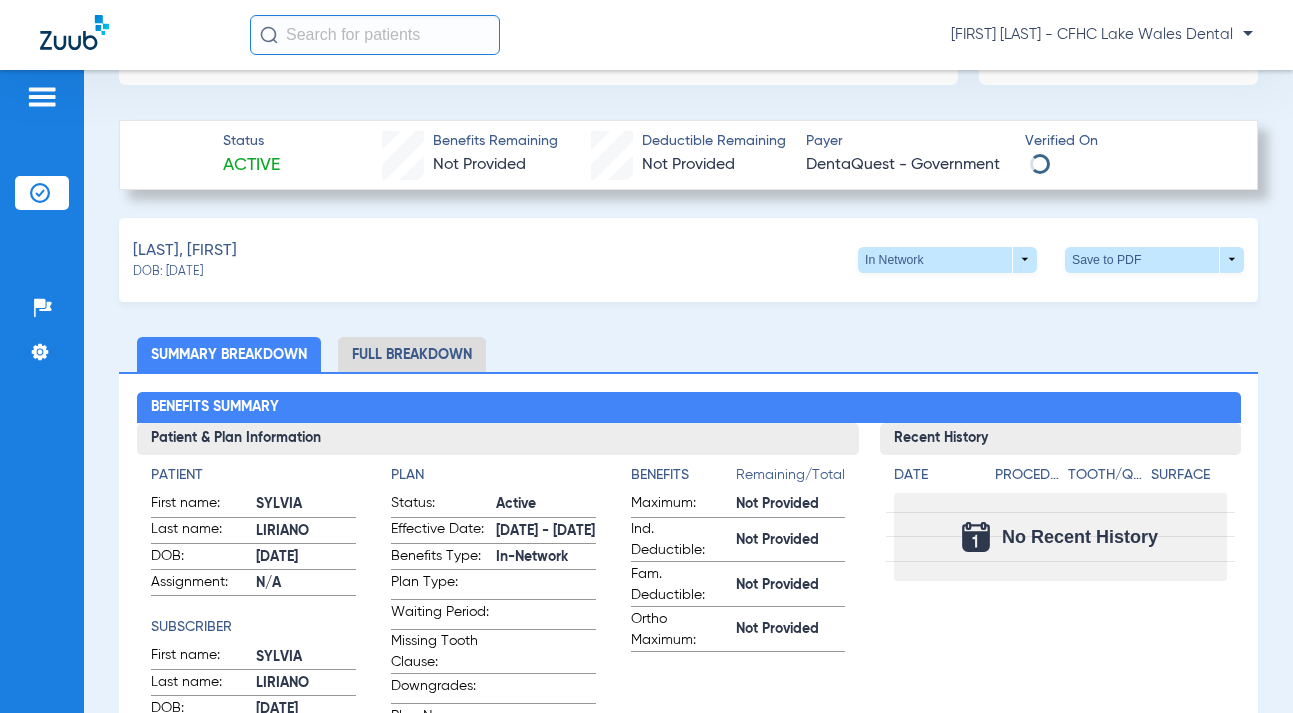 scroll, scrollTop: 500, scrollLeft: 0, axis: vertical 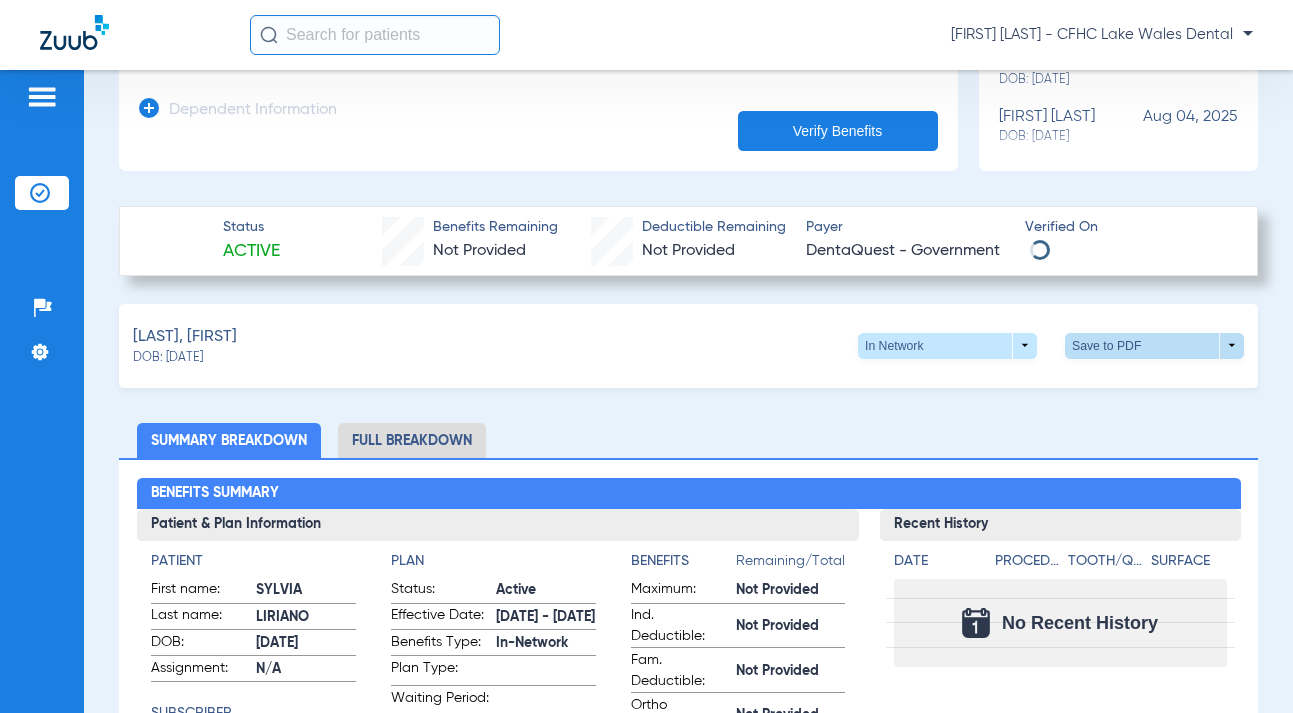 click 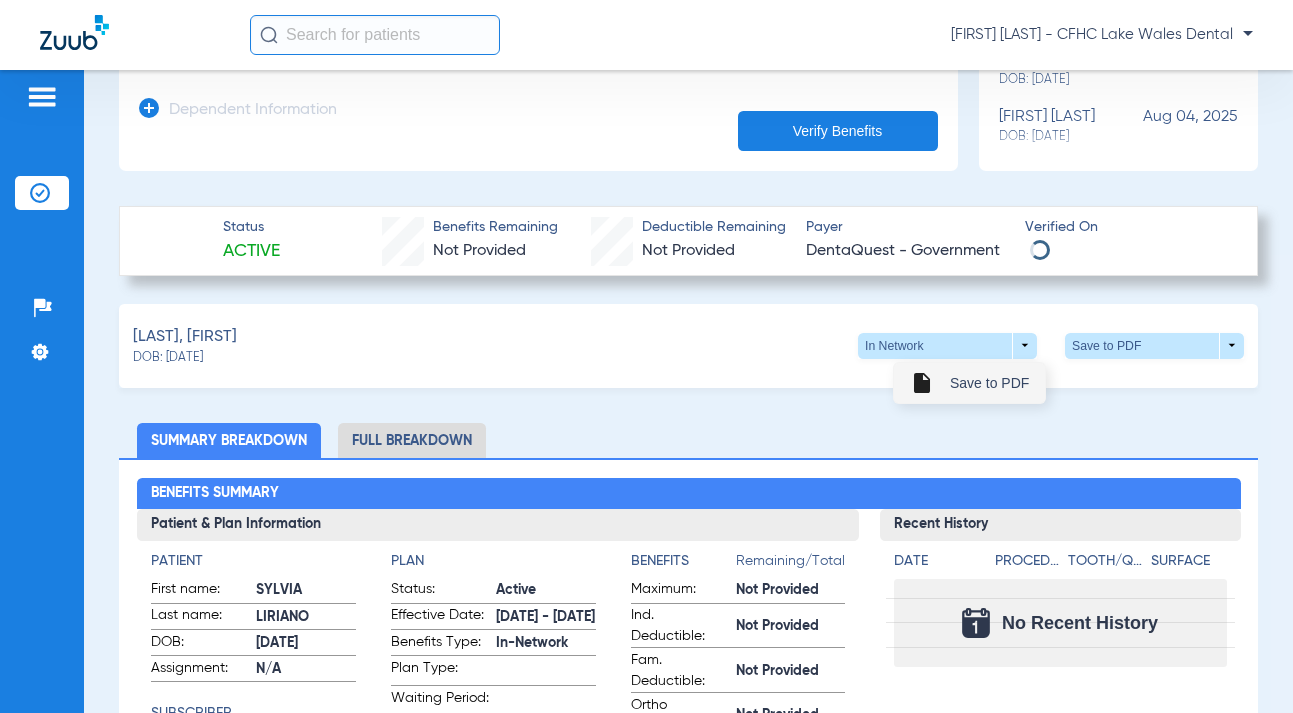 click on "Save to PDF" at bounding box center (989, 383) 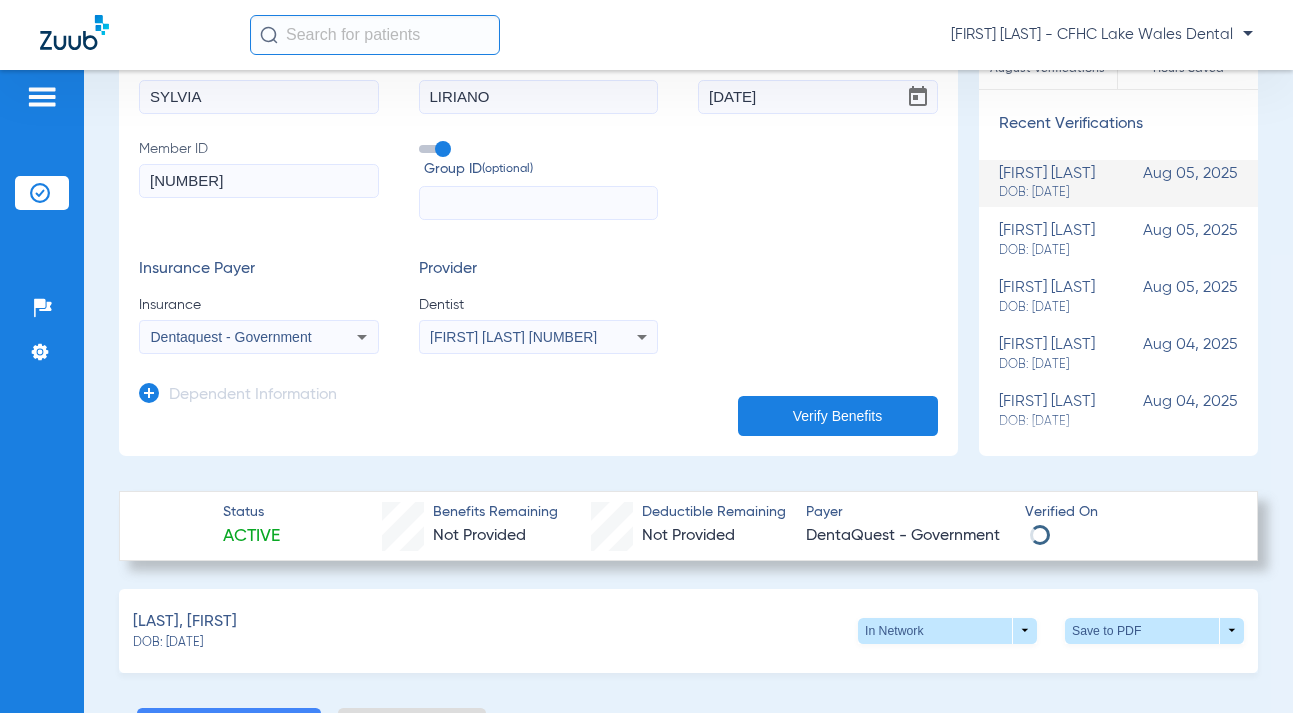scroll, scrollTop: 0, scrollLeft: 0, axis: both 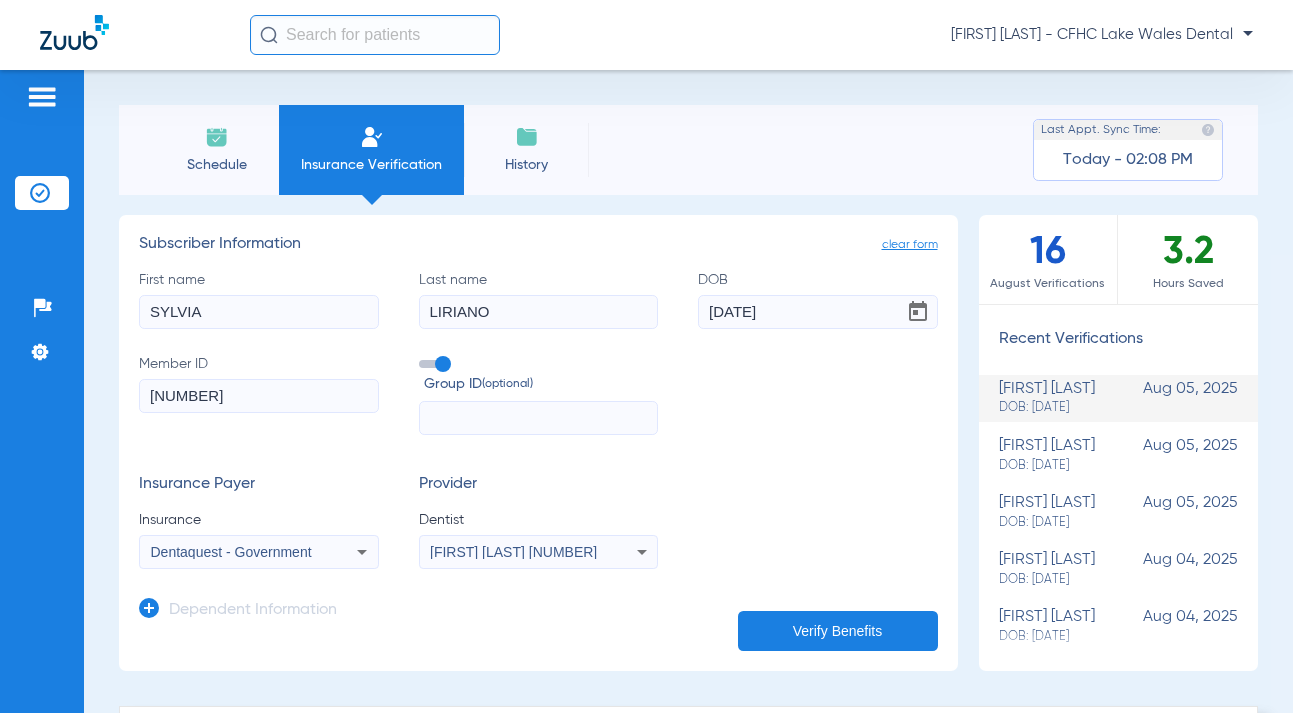 click on "Schedule" 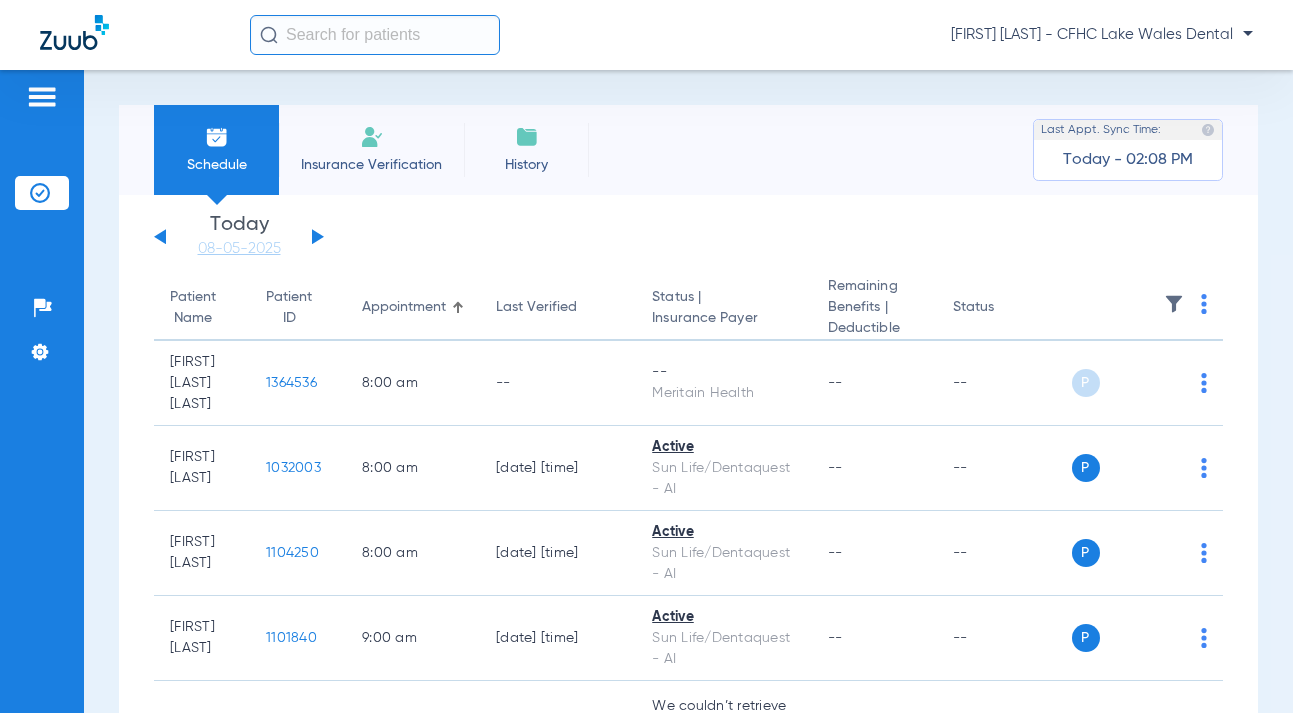 click on "Insurance Verification" 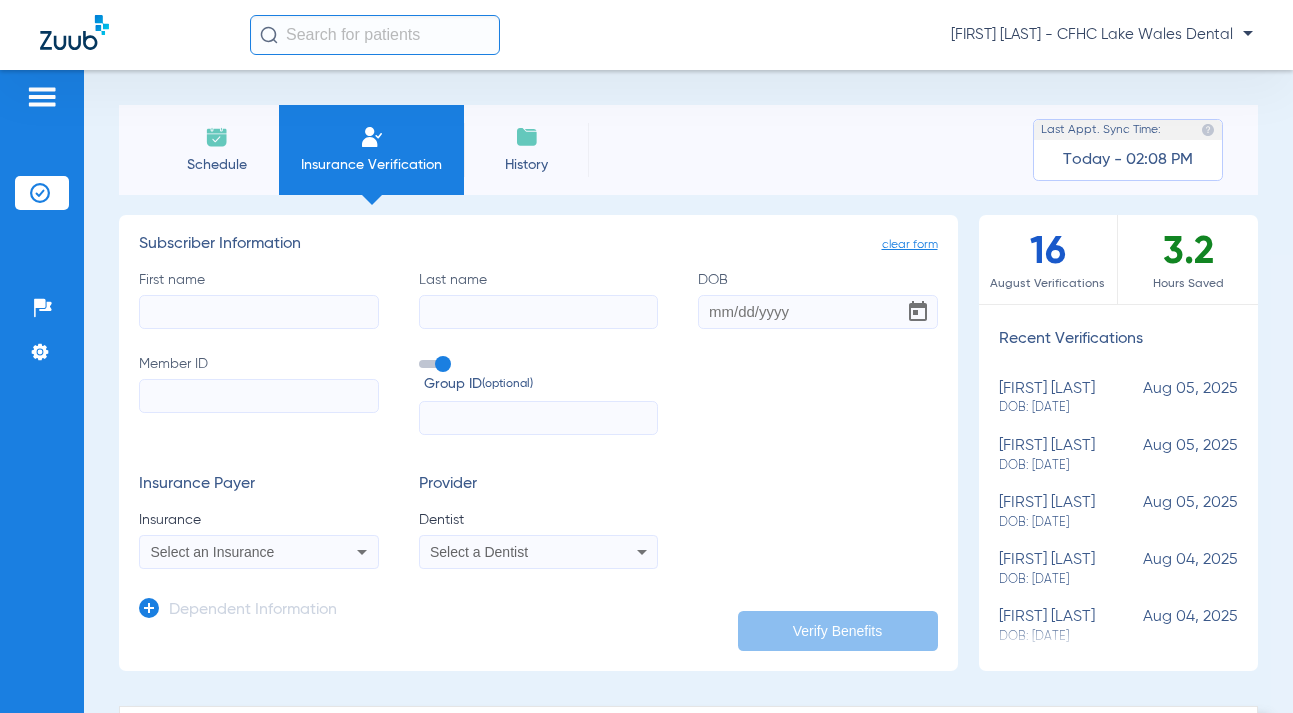 click on "First name" 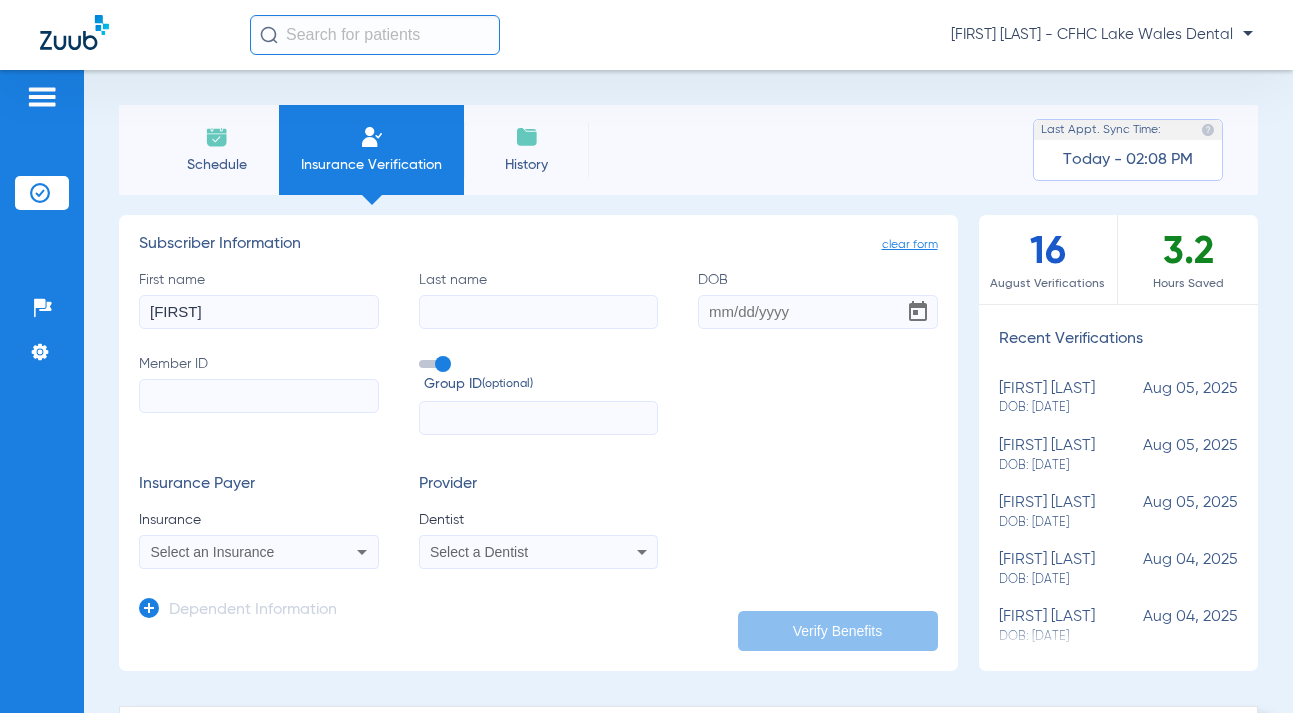 type on "[FIRST]" 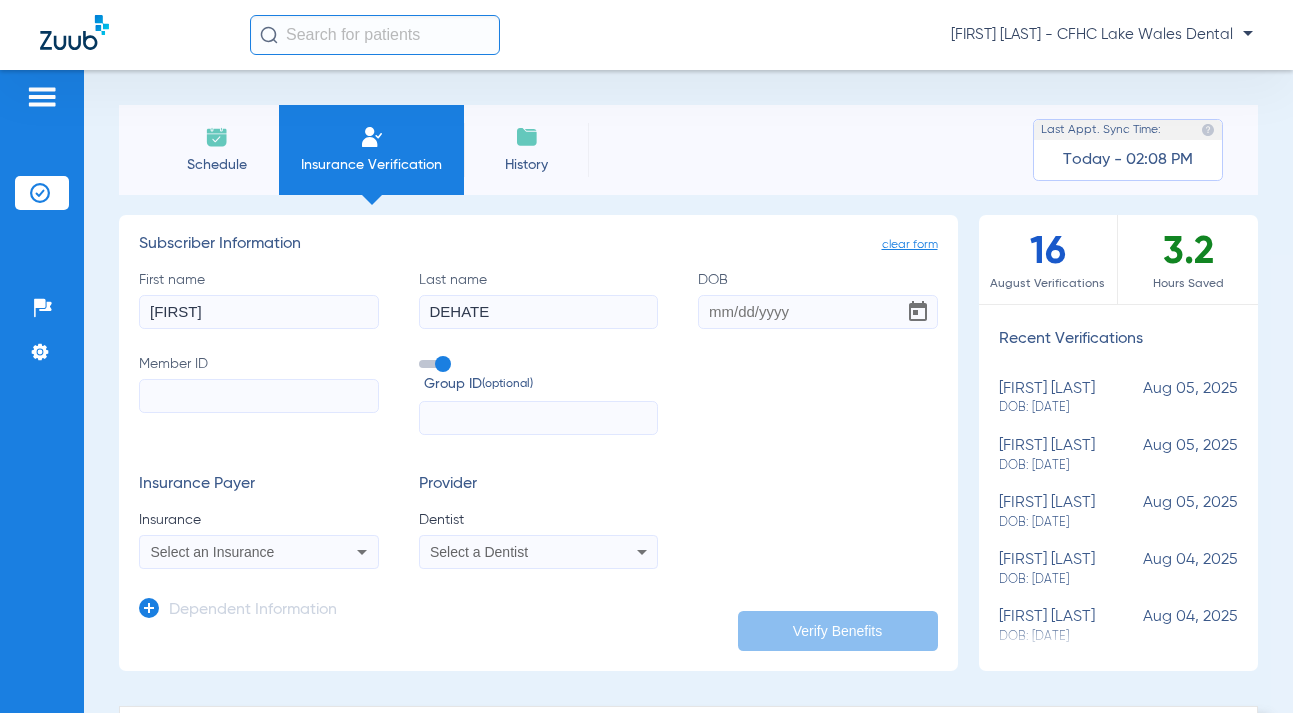 type on "DEHATE" 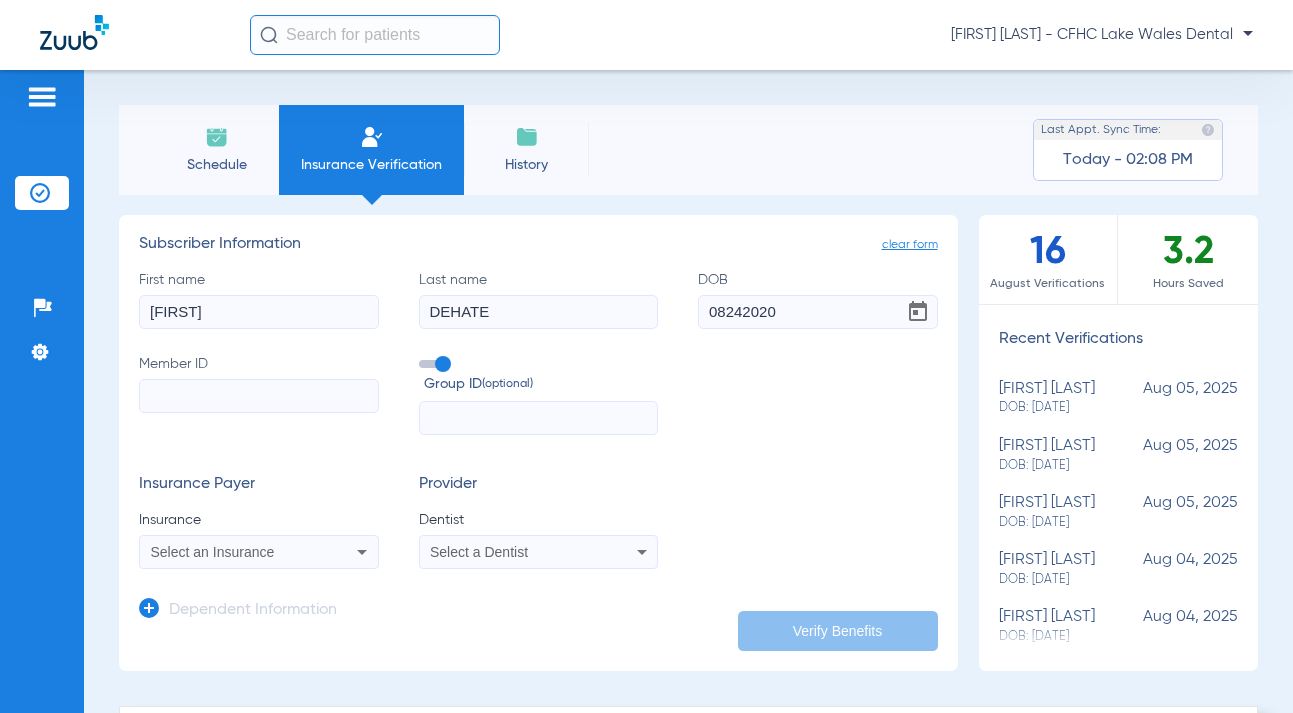 type on "08/24/2020" 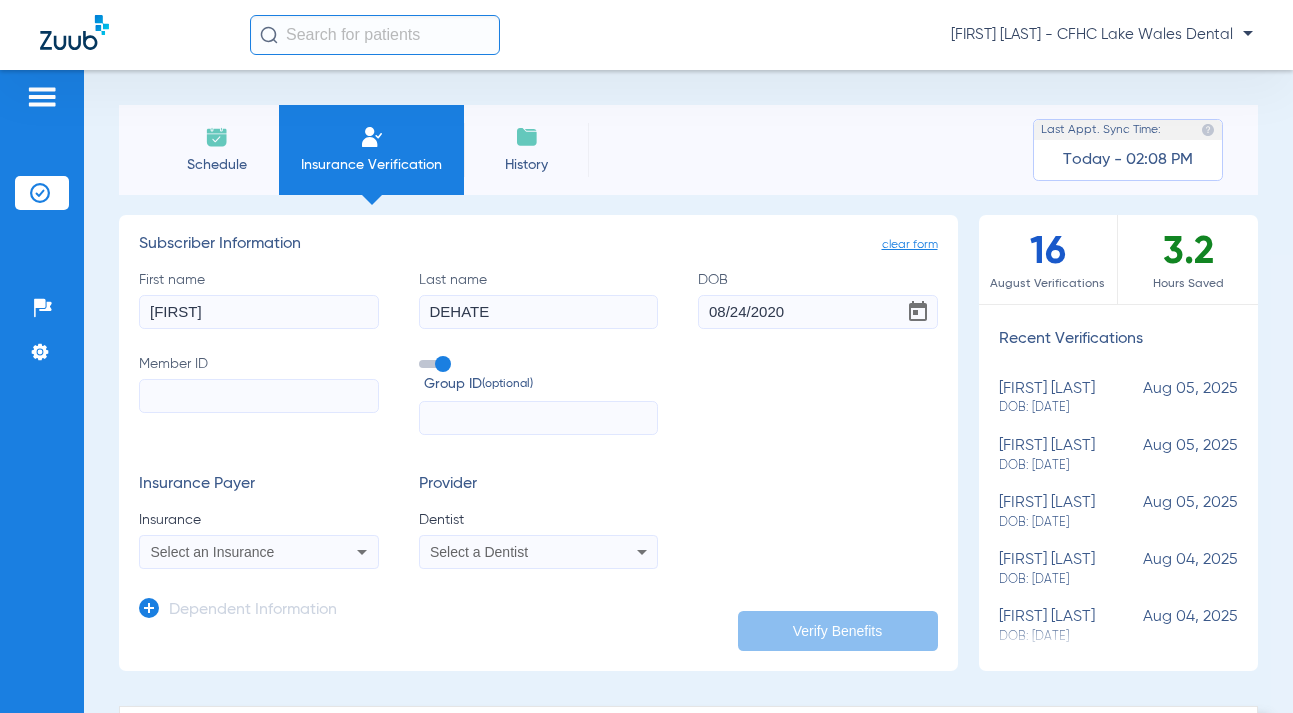 click on "Member ID" 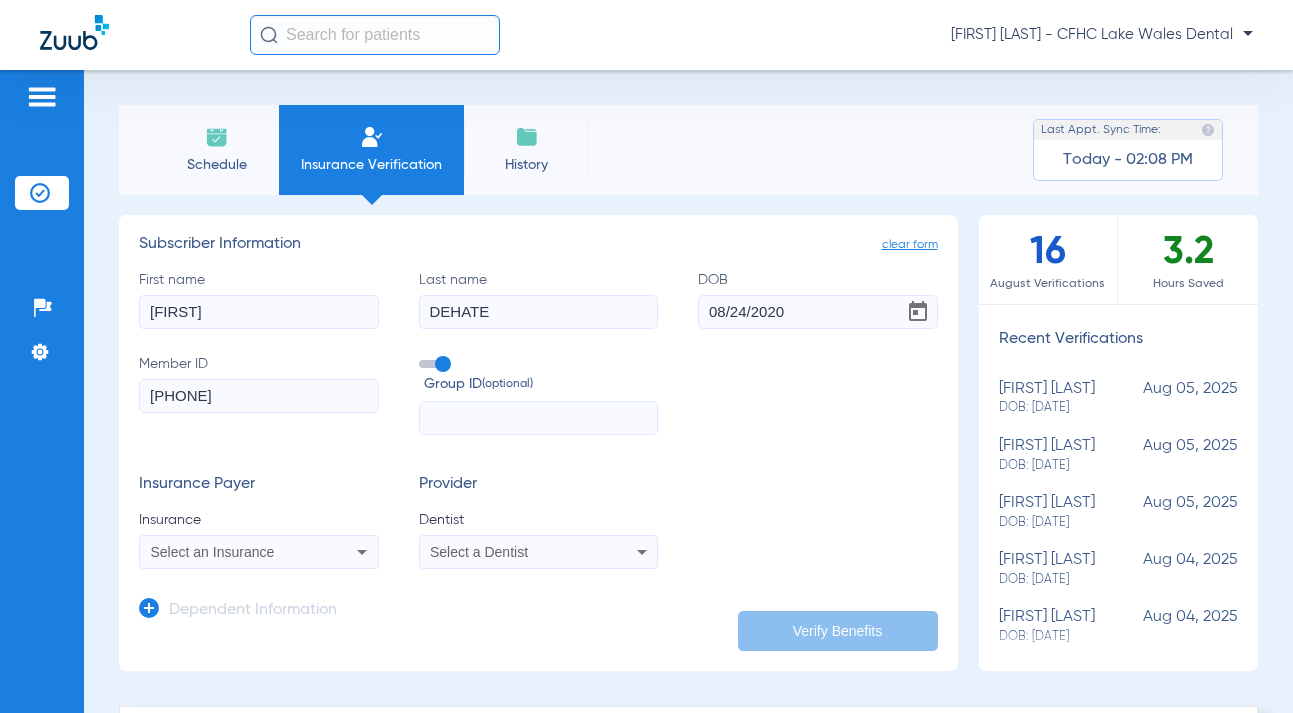 type on "[PHONE]" 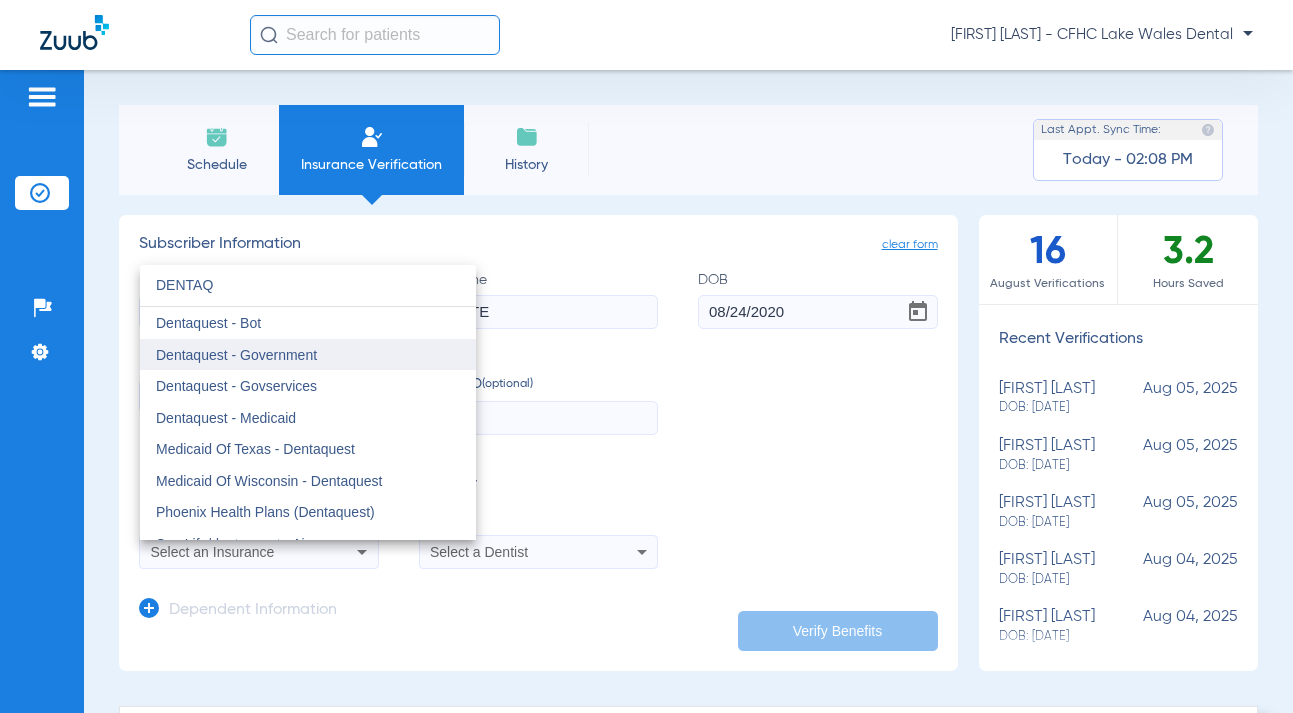 type on "DENTAQ" 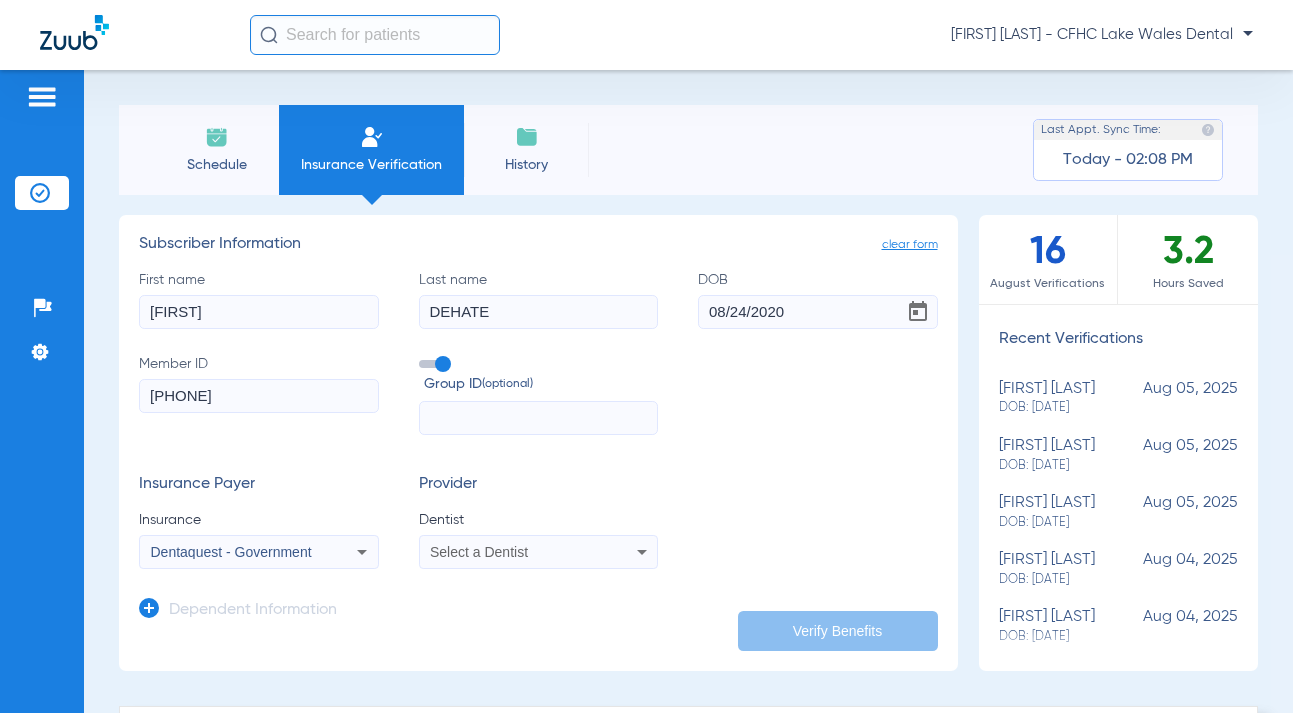 click on "Select a Dentist" at bounding box center [516, 552] 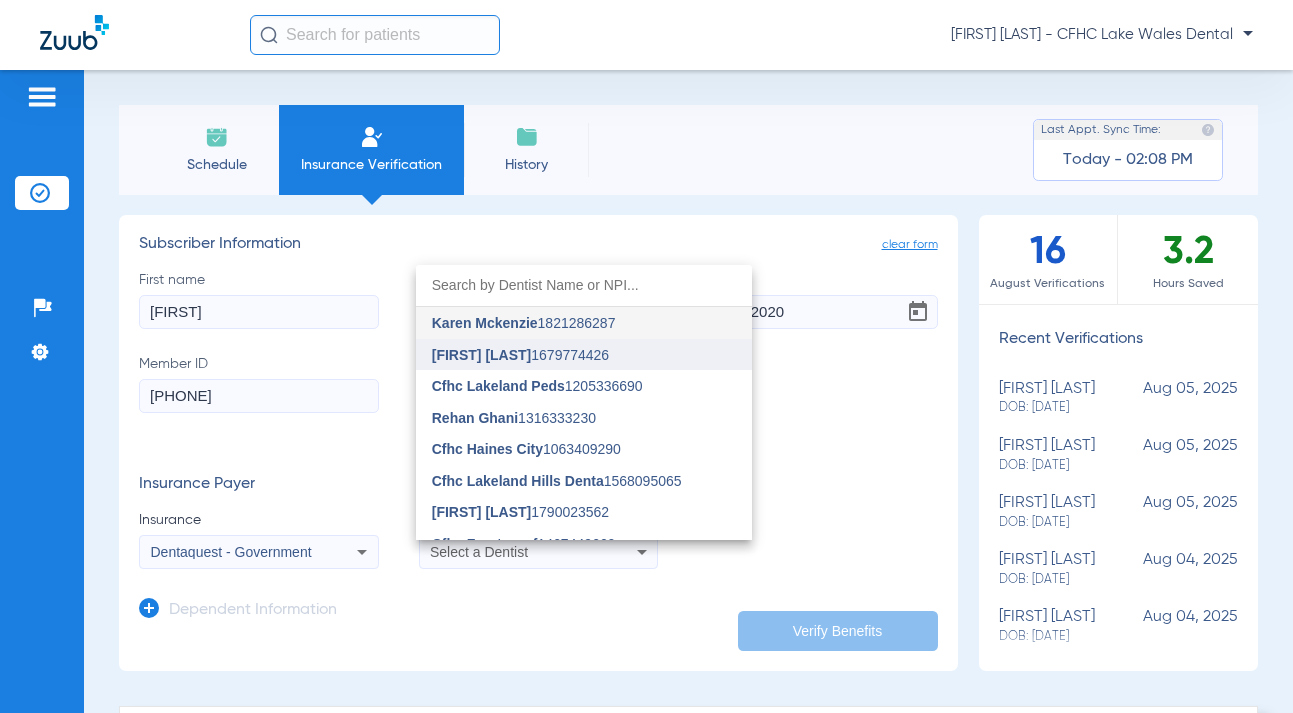 click on "[FIRST] [LAST]" at bounding box center [482, 355] 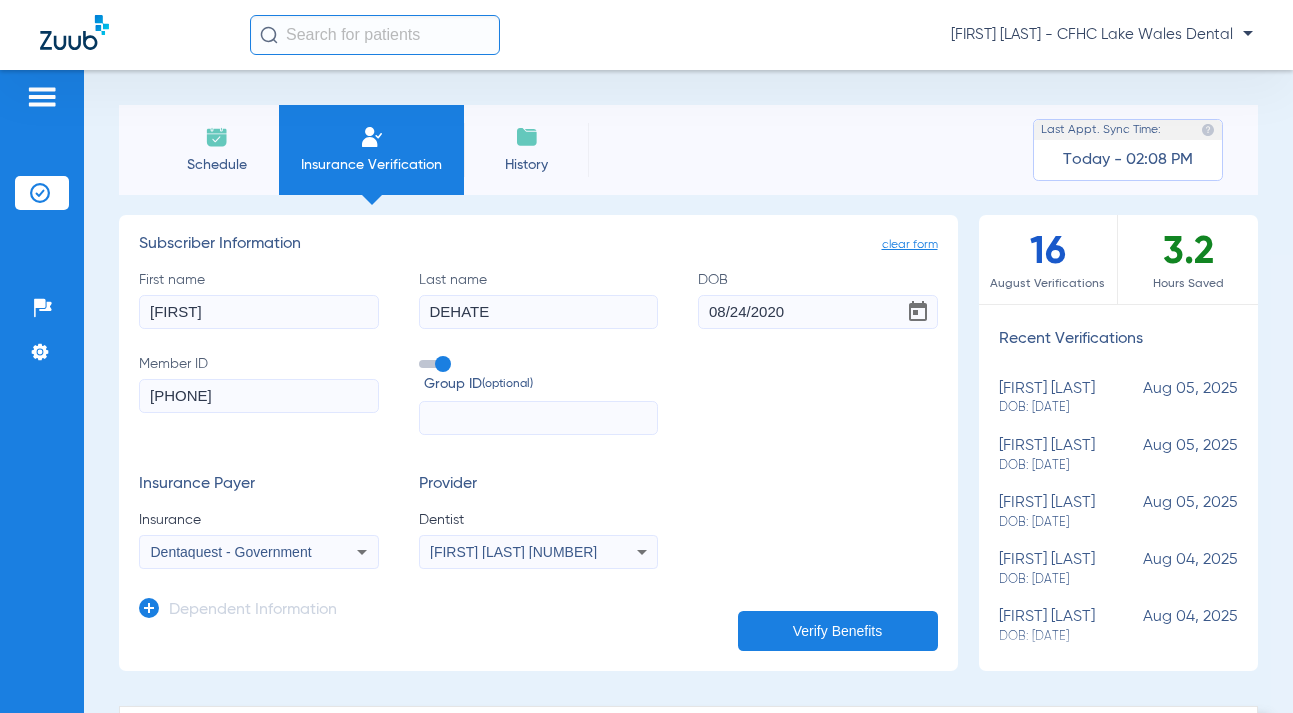 click on "Verify Benefits" 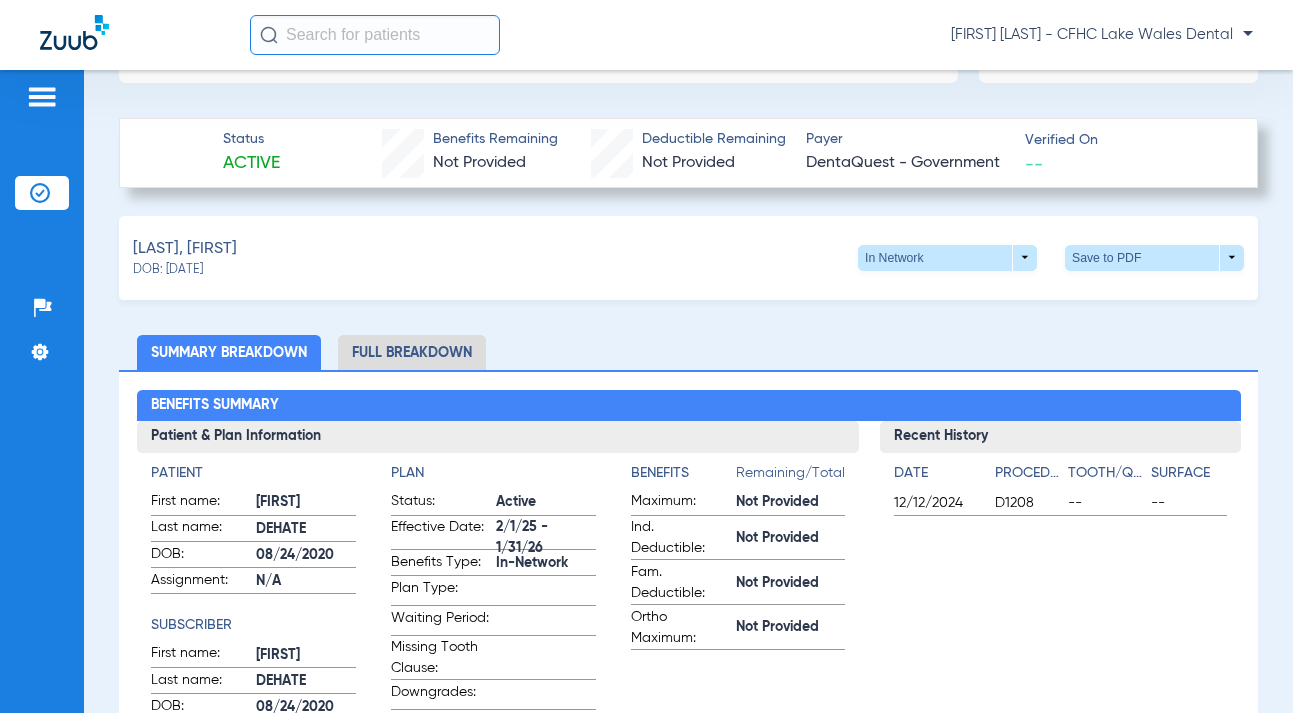 scroll, scrollTop: 600, scrollLeft: 0, axis: vertical 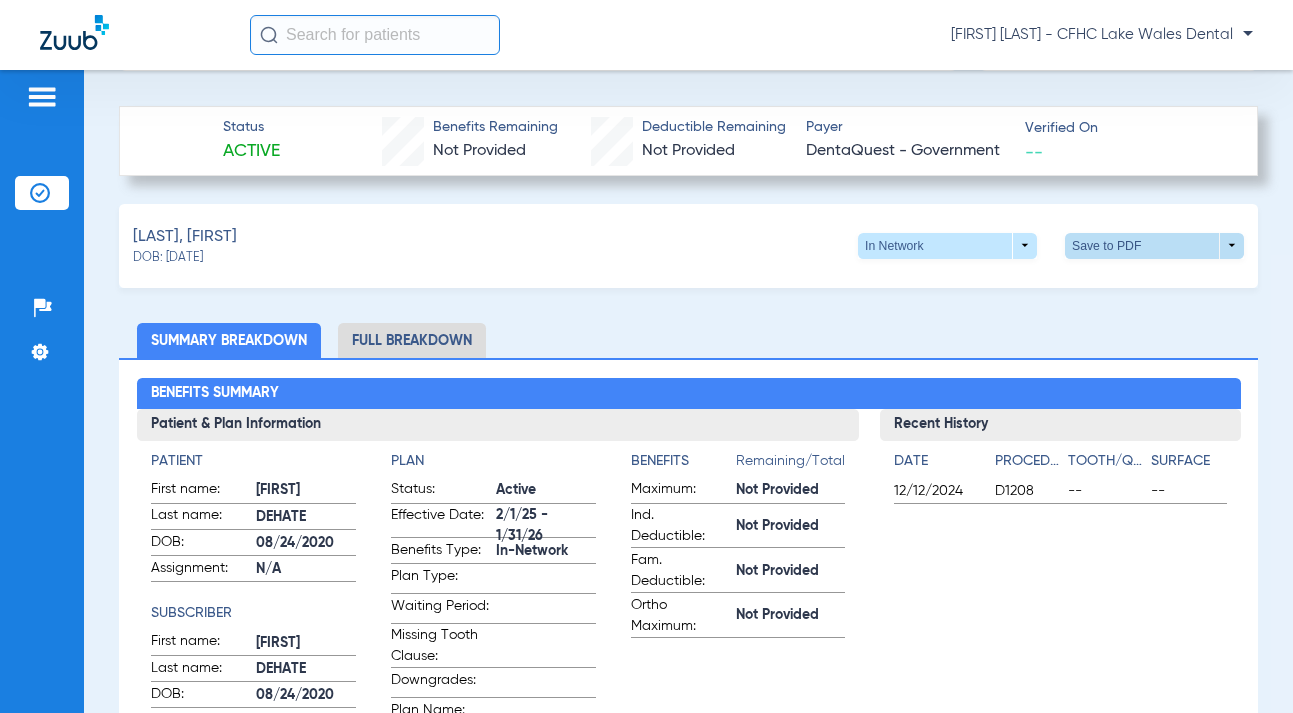 click 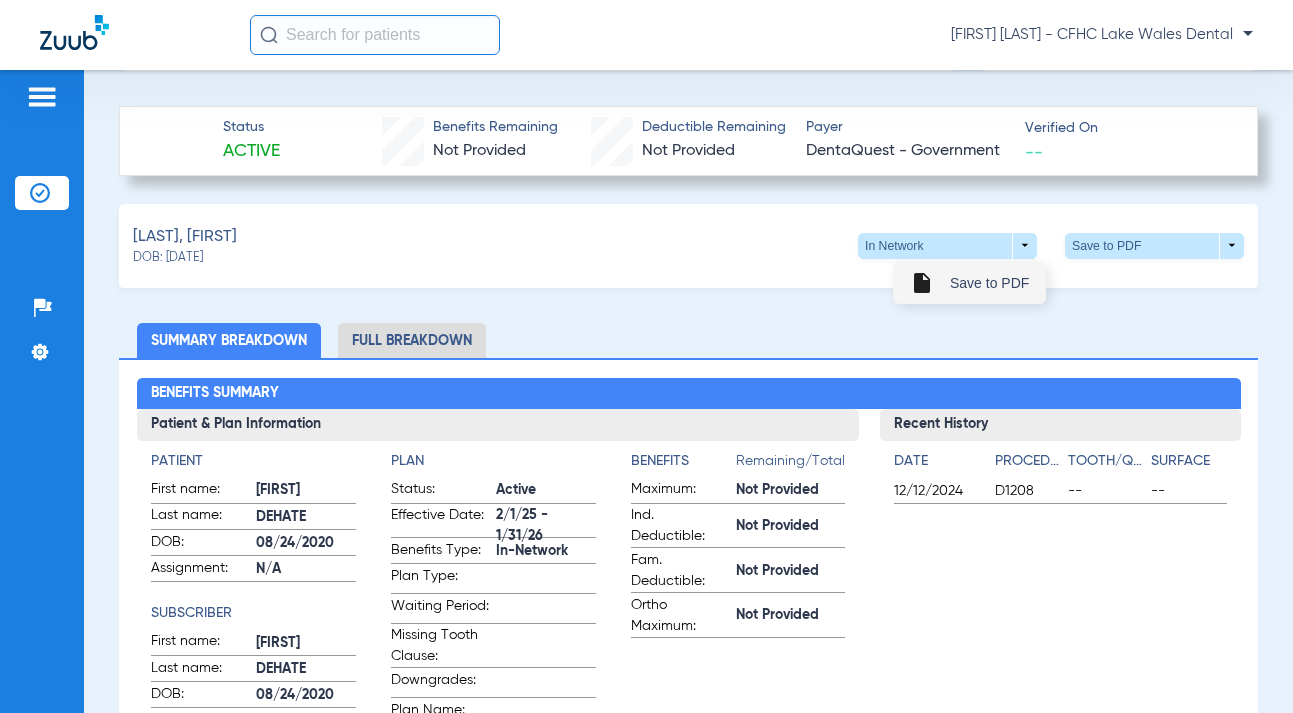 click on "Save to PDF" at bounding box center (989, 283) 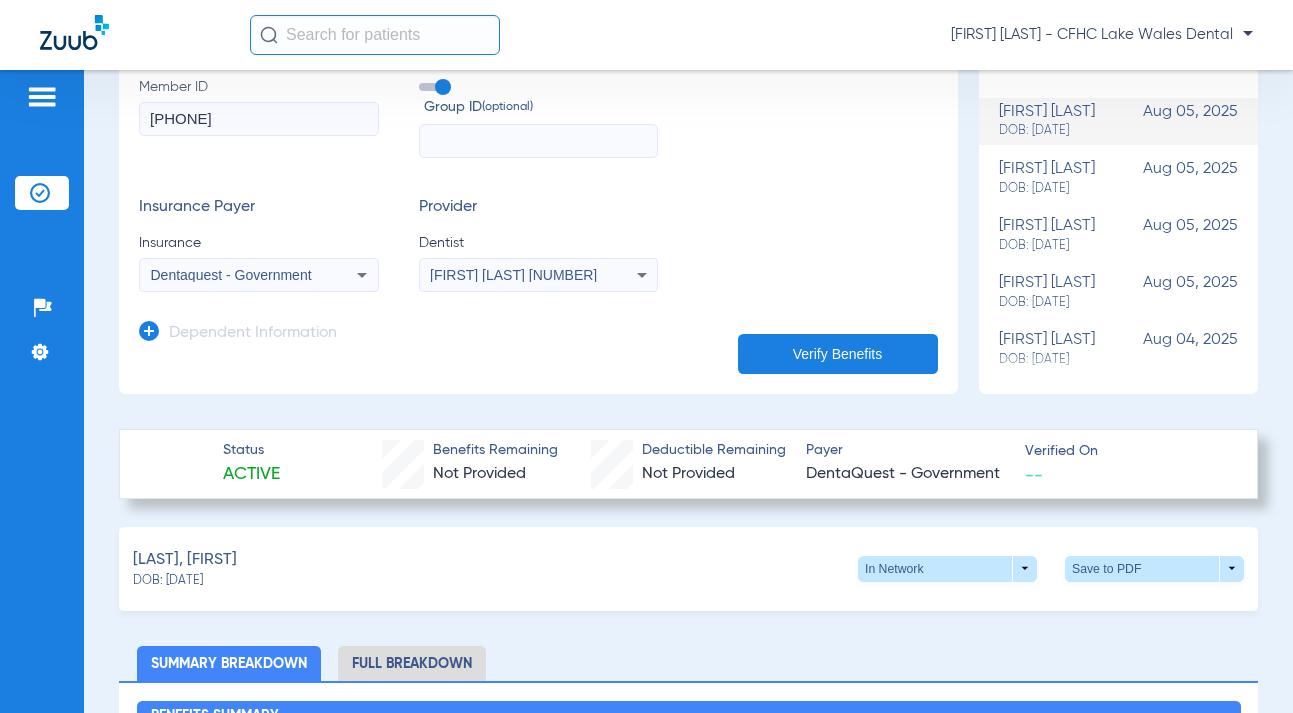 scroll, scrollTop: 0, scrollLeft: 0, axis: both 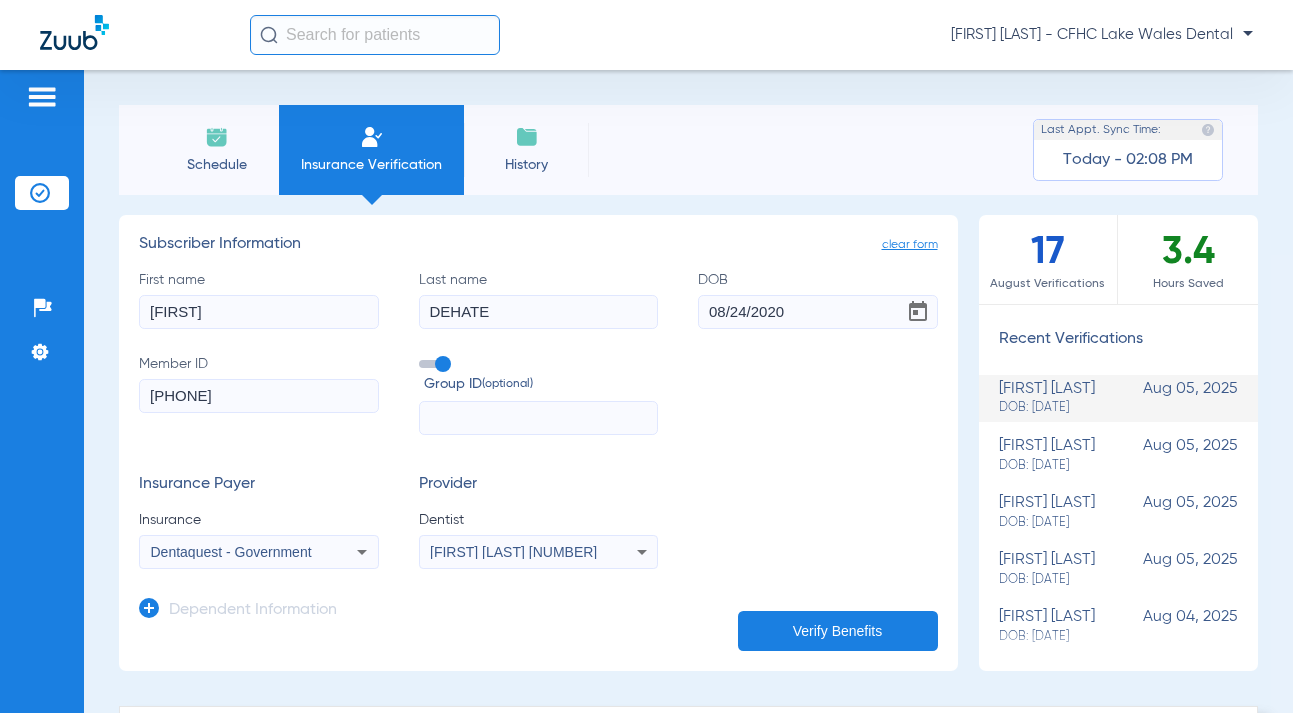 click on "Schedule Insurance Verification History Last Appt. Sync Time: Today - [TIME] clear form Subscriber Information First name [FIRST] Last name [LAST] DOB [DATE] Member ID [NUMBER] Group ID (optional) Insurance Payer Insurance Dentaquest - Government Payer Dentist [FIRST] [LAST] [NUMBER] Dependent Information Verify Benefits 17 August Verifications 3.4 Hours Saved Recent Verifications [FIRST] [LAST] DOB: [DATE] Aug 05, 2025 [FIRST] [LAST] DOB: [DATE] Aug 05, 2025 [FIRST] [LAST] DOB: [DATE] Aug 05, 2025 [FIRST] [LAST] DOB: [DATE] Aug 05, 2025 [FIRST] [LAST] DOB: [DATE] Aug 04, 2025 [FIRST] [LAST] DOB: [DATE] Aug 04, 2025 [FIRST] [LAST] DOB: [DATE] Aug 04, 2025 [FIRST] [LAST] DOB: [DATE] Aug 04, 2025 [FIRST] [LAST] DOB: [DATE] Aug 04, 2025 [FIRST] [LAST] DOB: [DATE] Aug 04, 2025 [FIRST] [LAST] DOB: [DATE] Aug 04, 2025 [FIRST] [LAST] Status Payer" at bounding box center (688, 391) 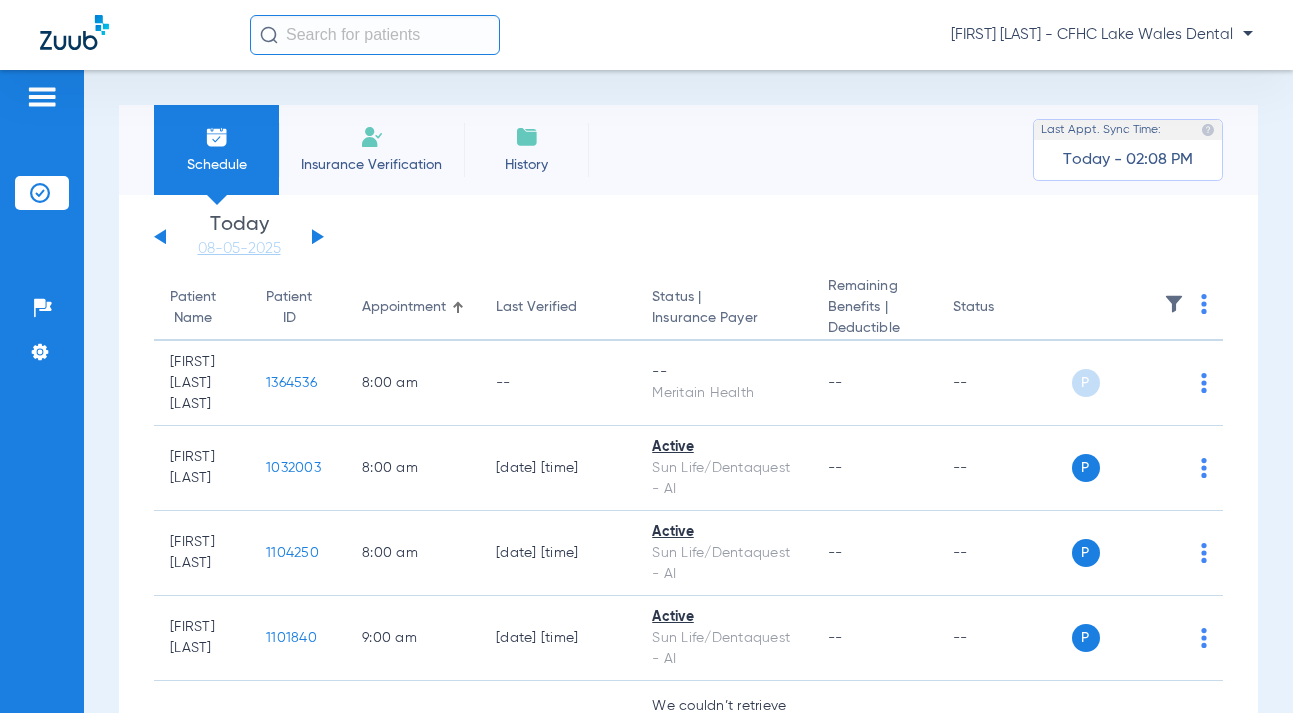 click 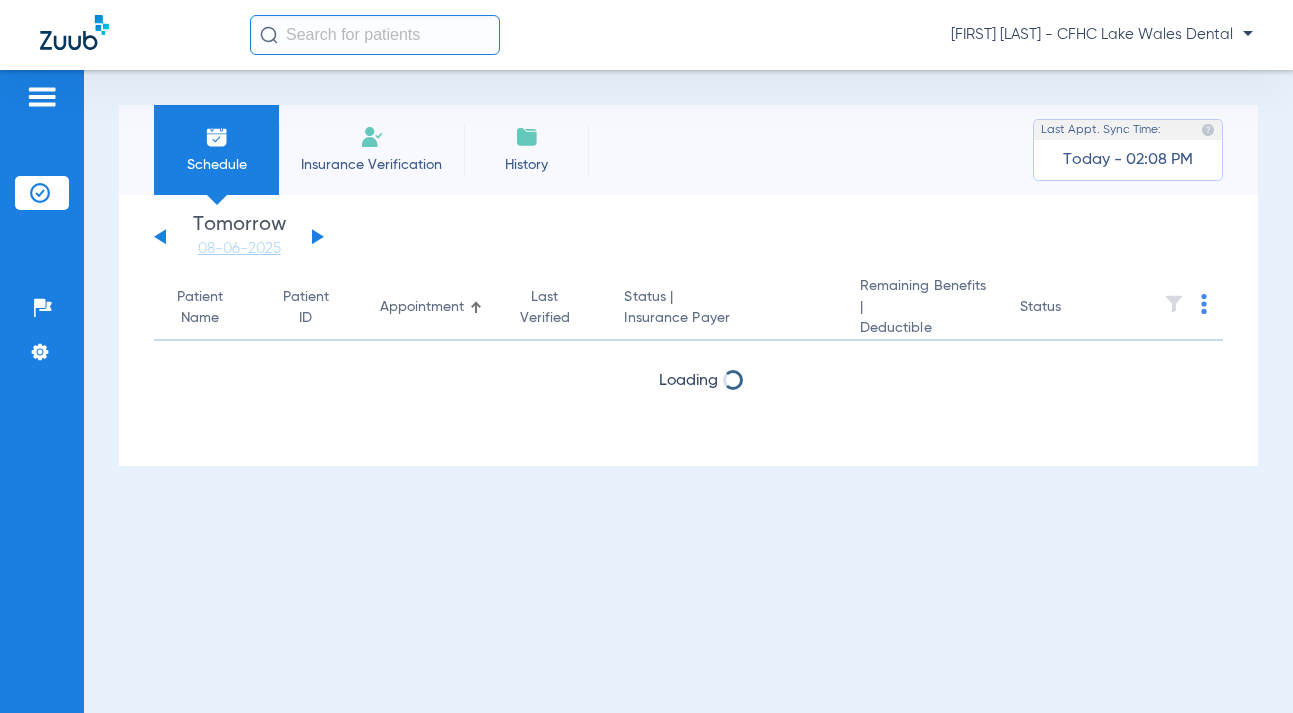 click 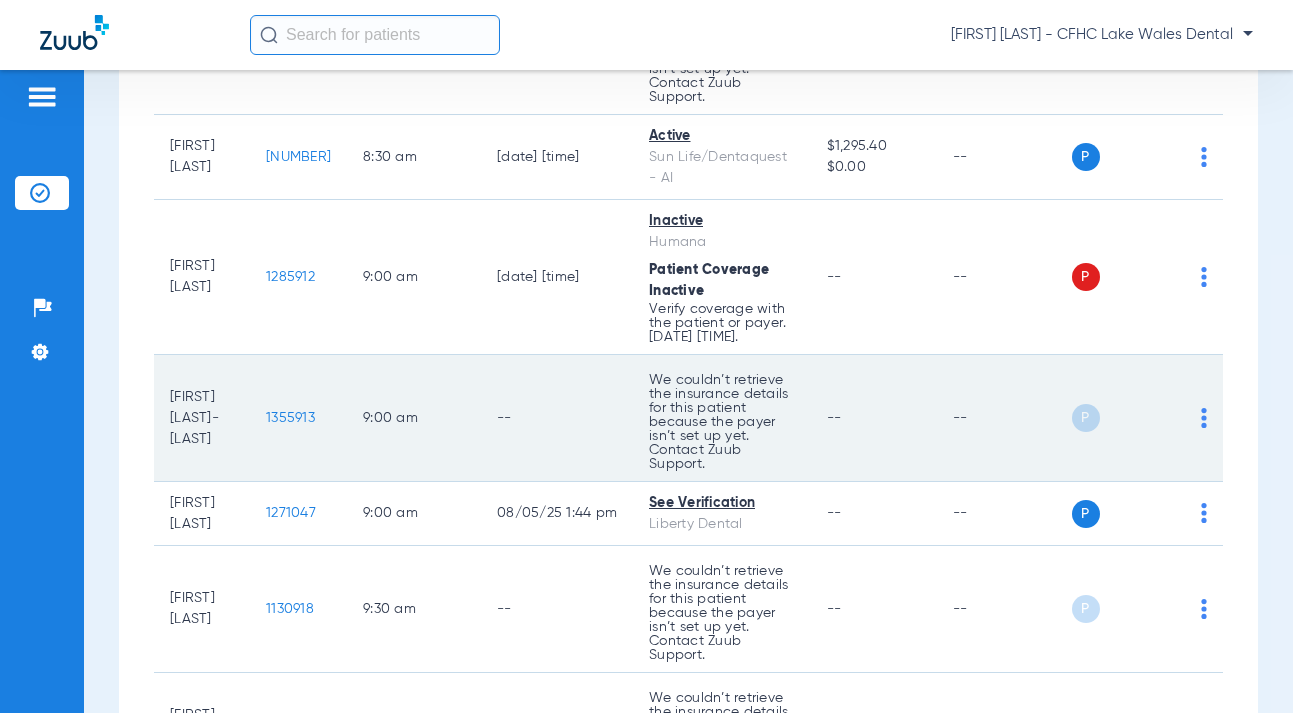 scroll, scrollTop: 600, scrollLeft: 0, axis: vertical 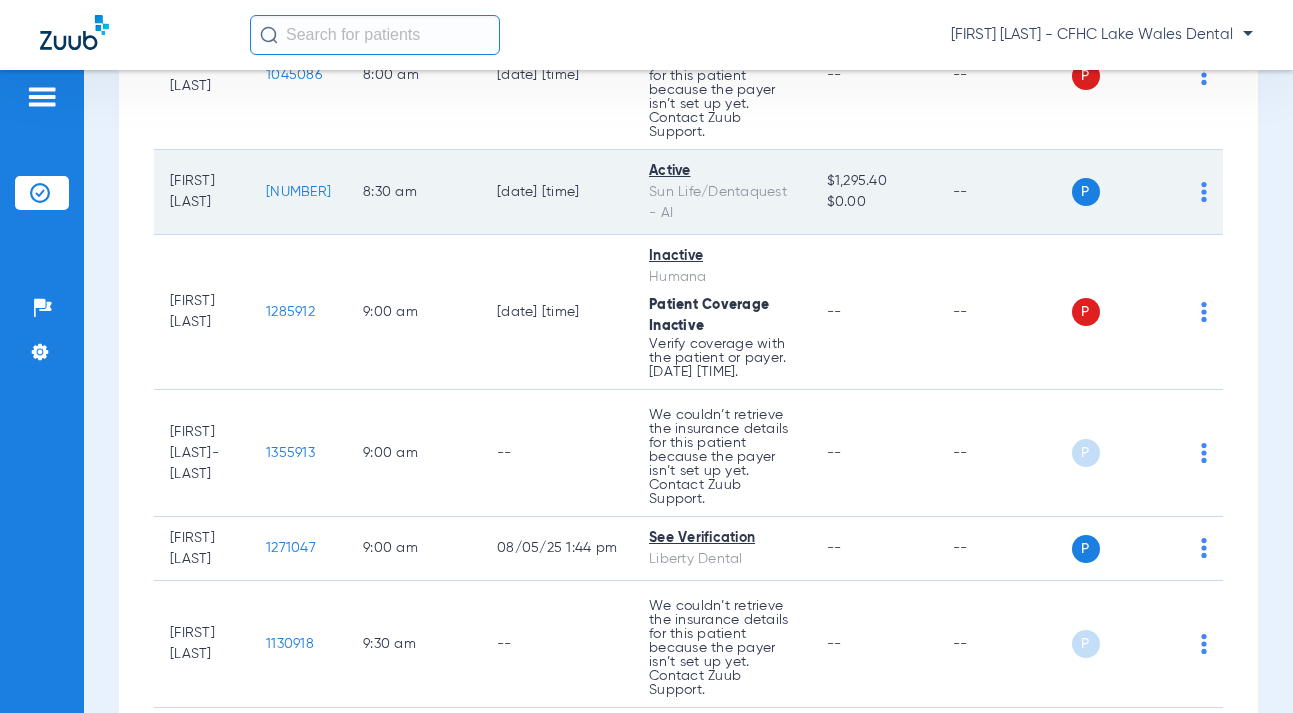 click 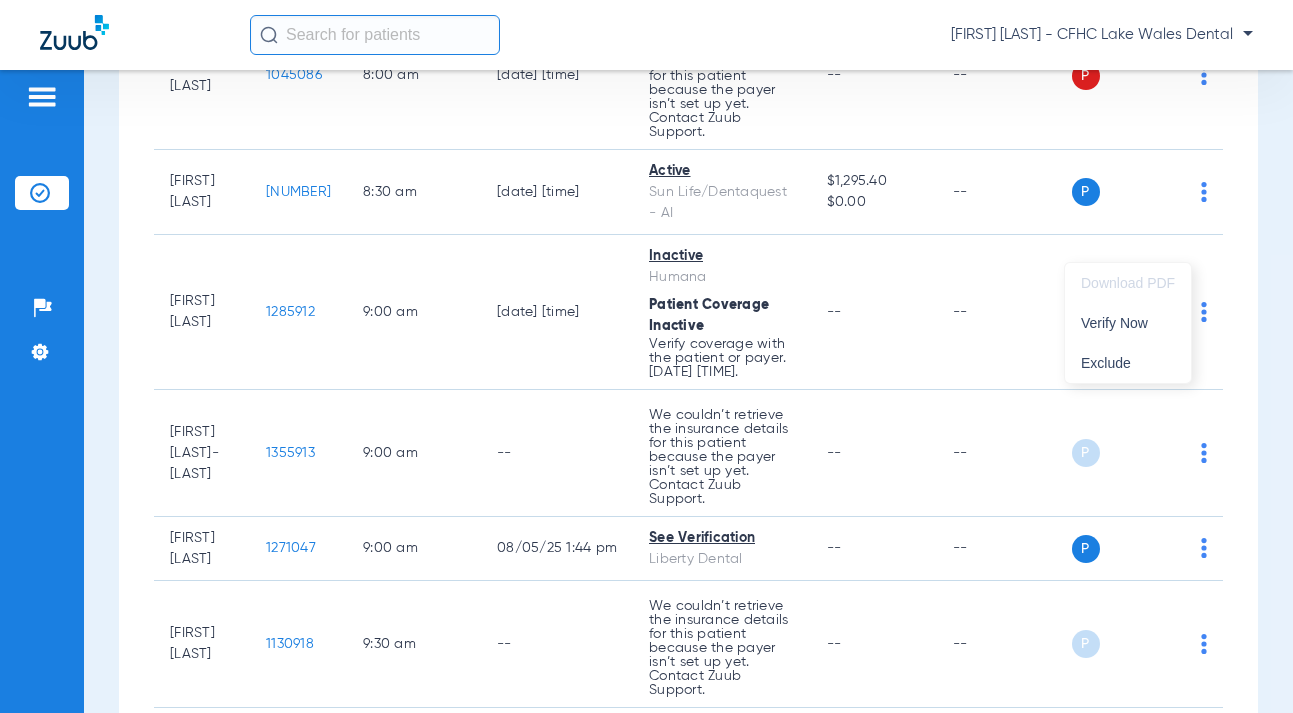 click at bounding box center (646, 356) 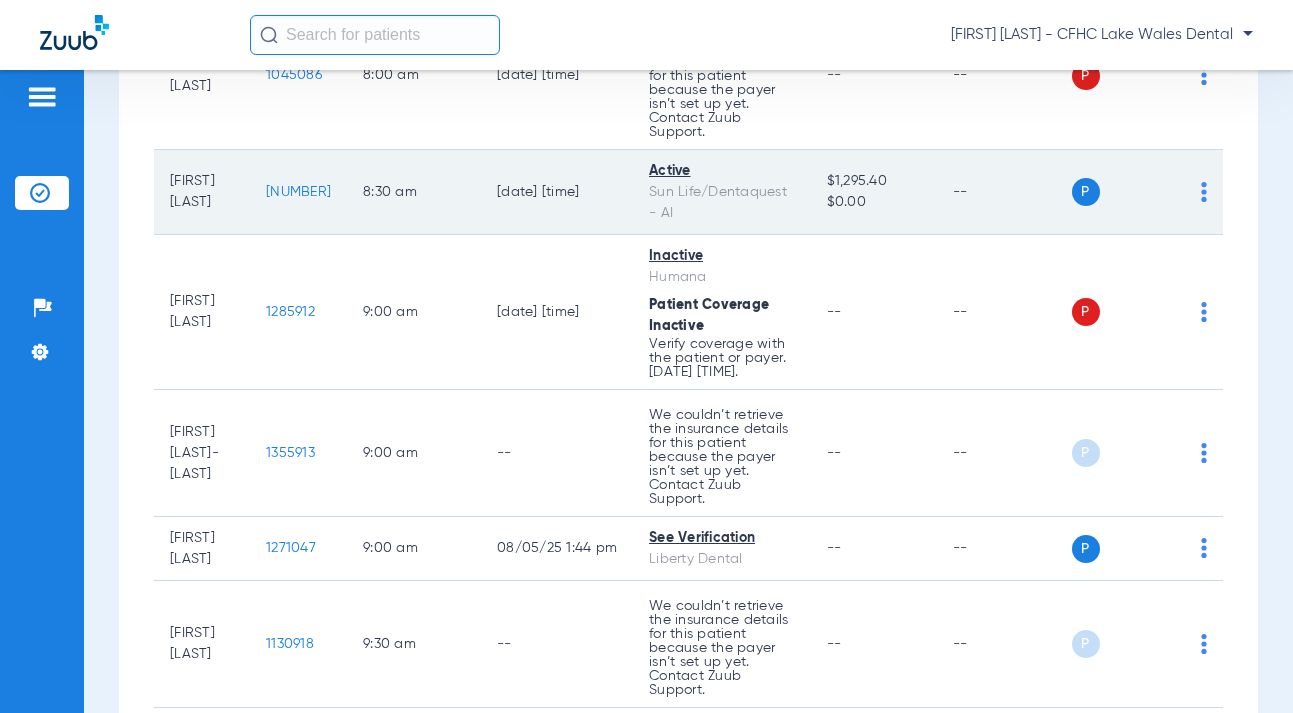 click on "[NUMBER]" 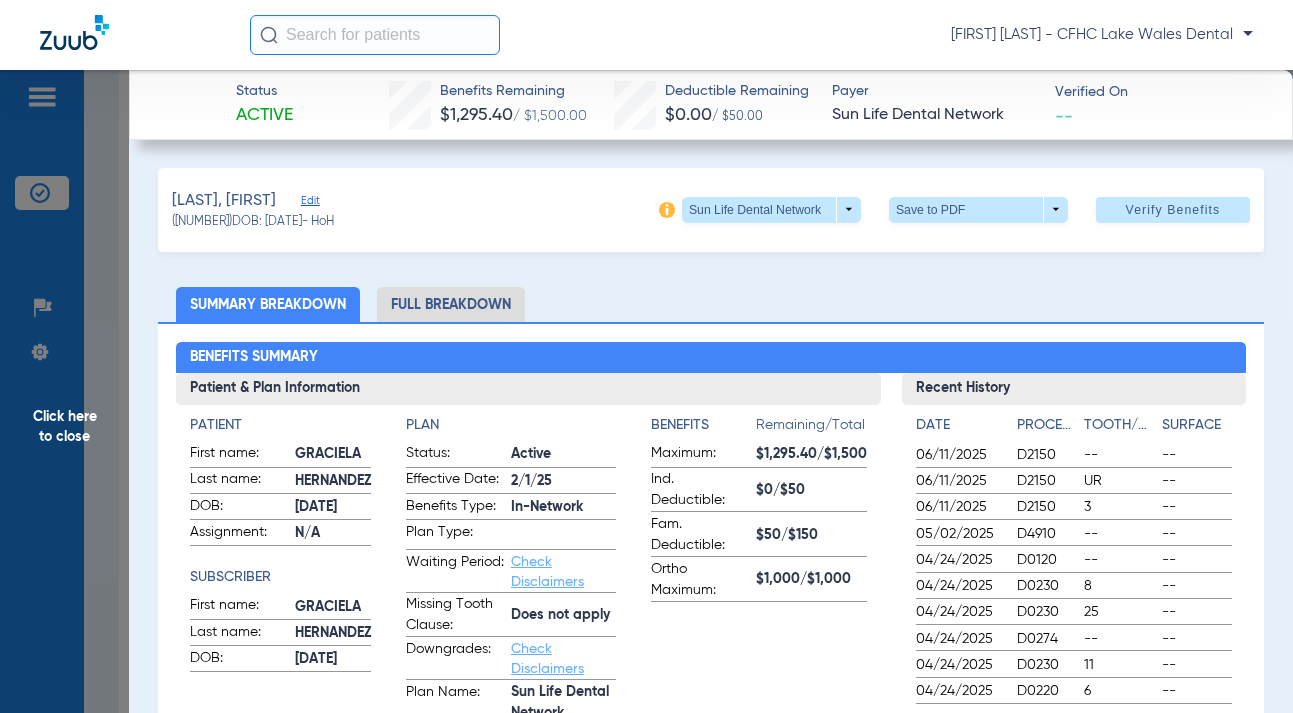 click 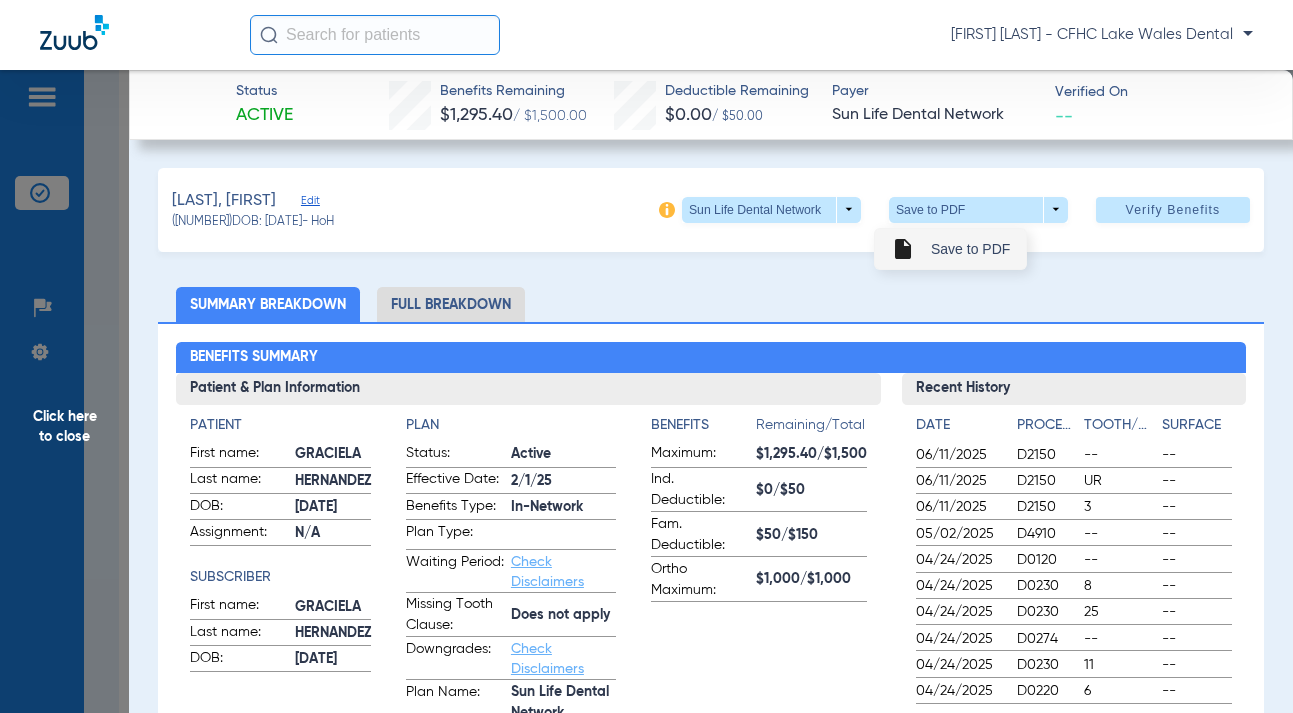 click on "Save to PDF" at bounding box center [970, 249] 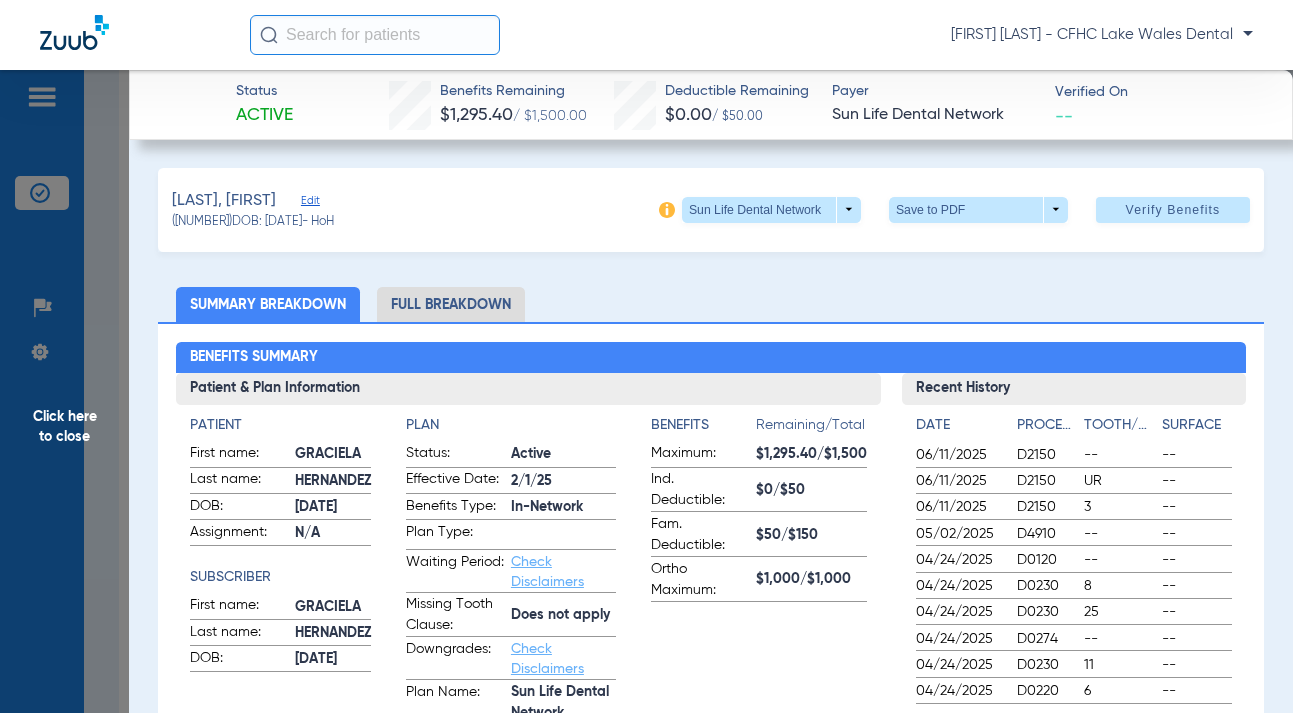 click on "Summary Breakdown   Full Breakdown" 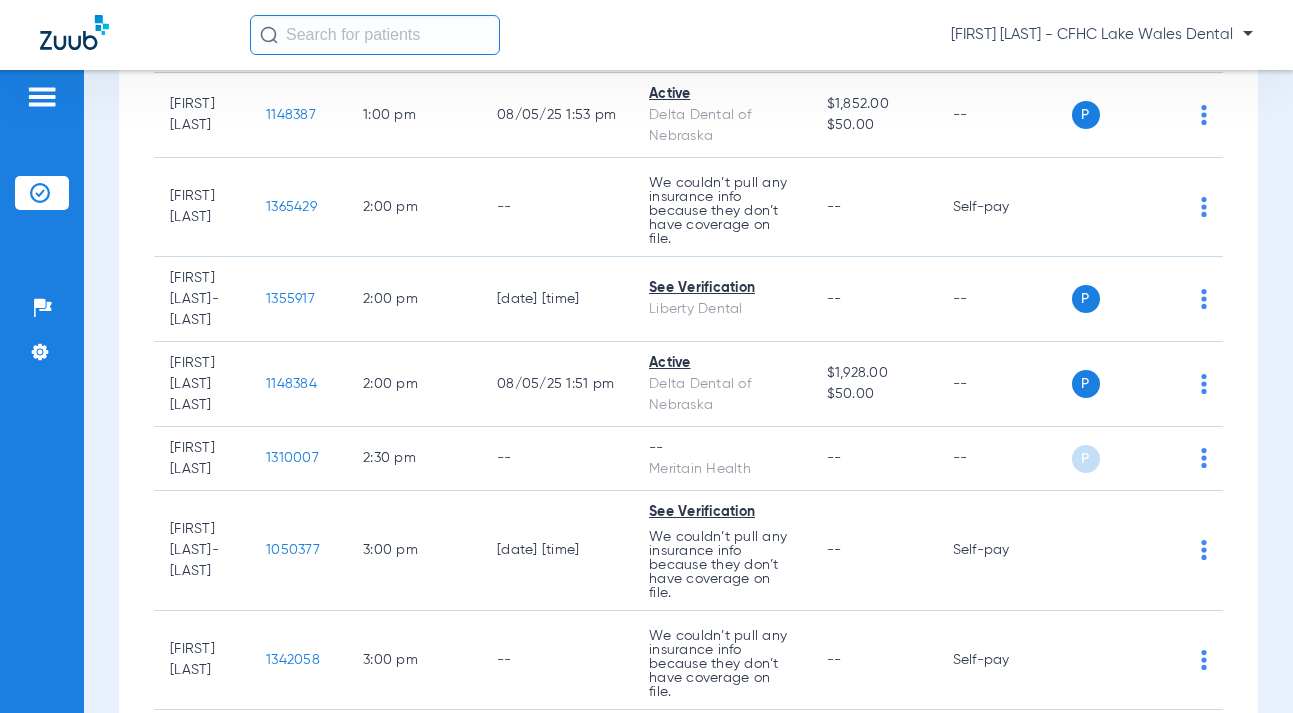 scroll, scrollTop: 2000, scrollLeft: 0, axis: vertical 